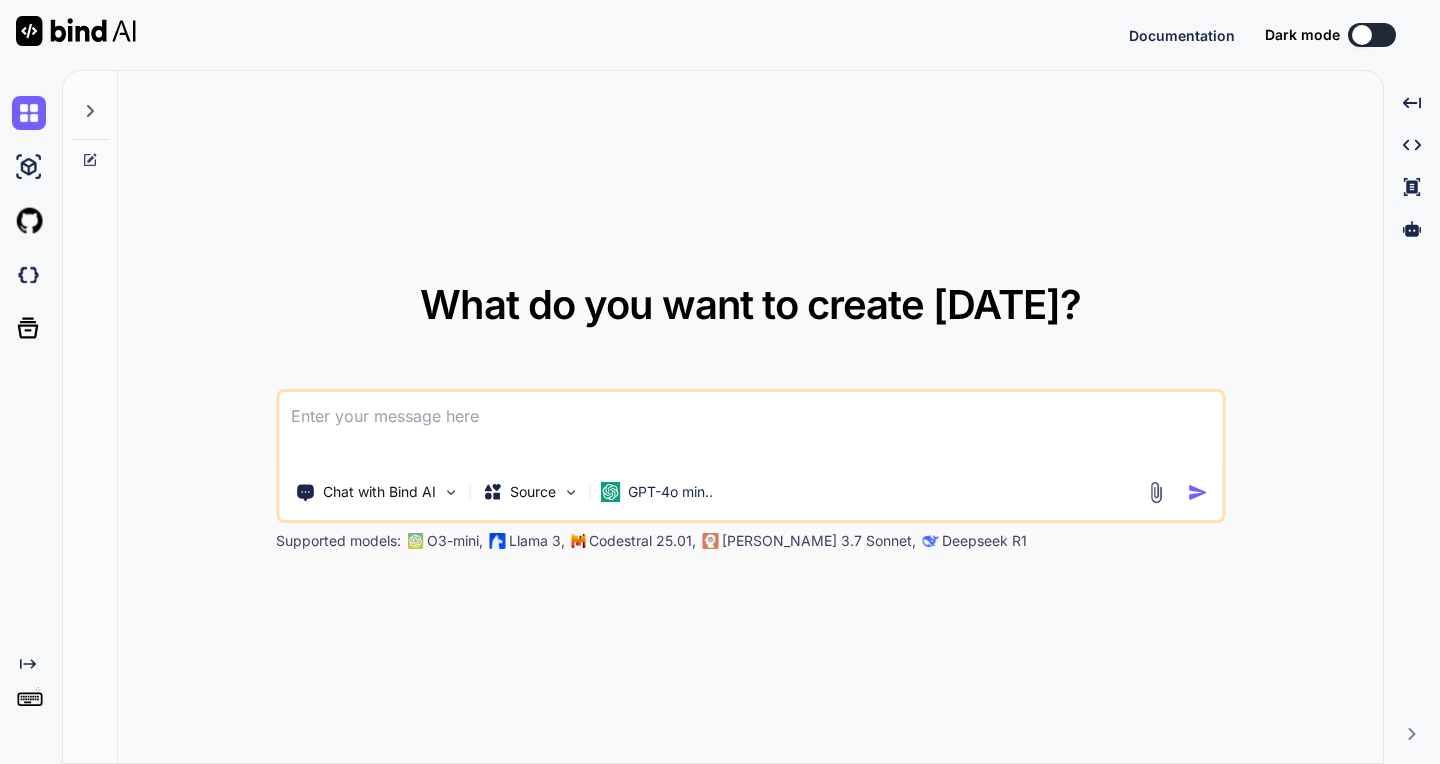 scroll, scrollTop: 0, scrollLeft: 0, axis: both 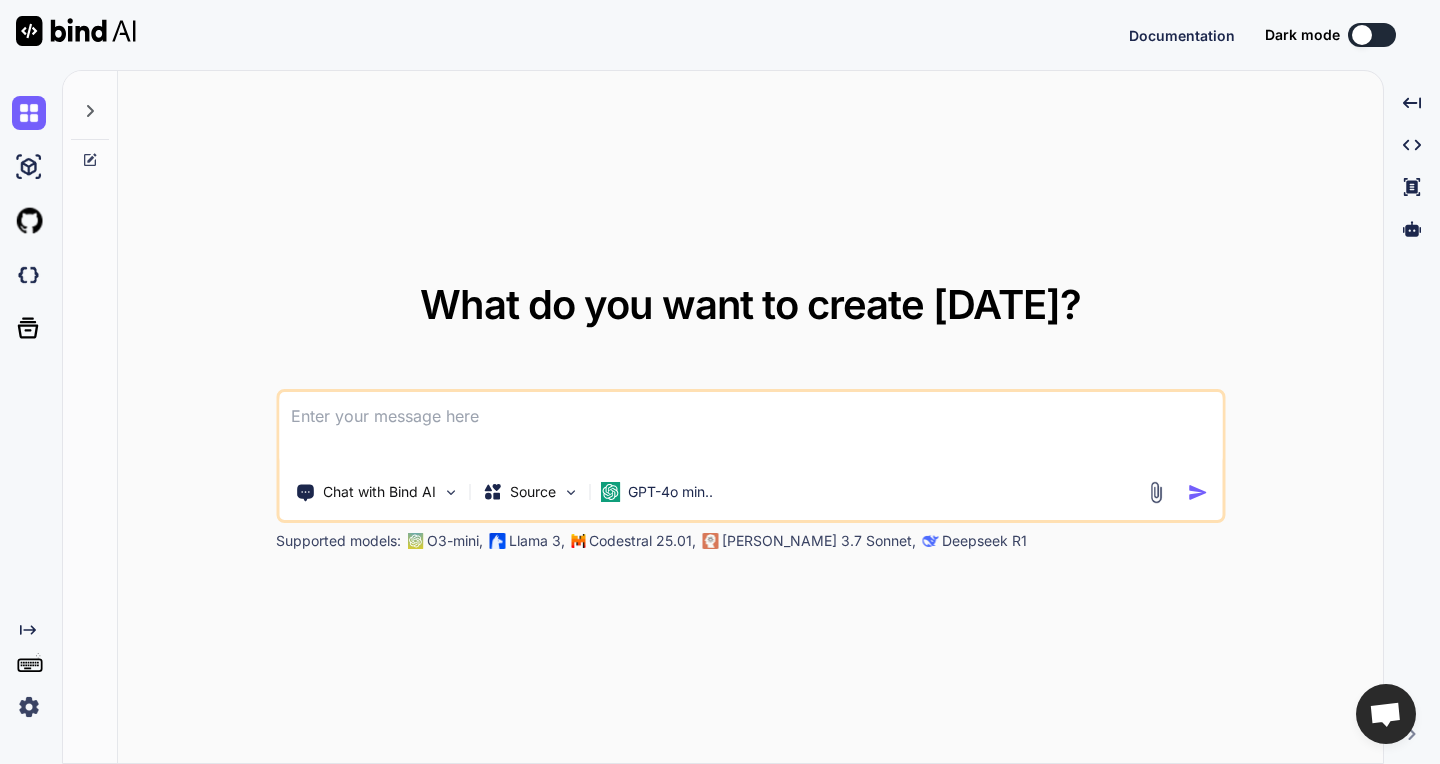 type on "x" 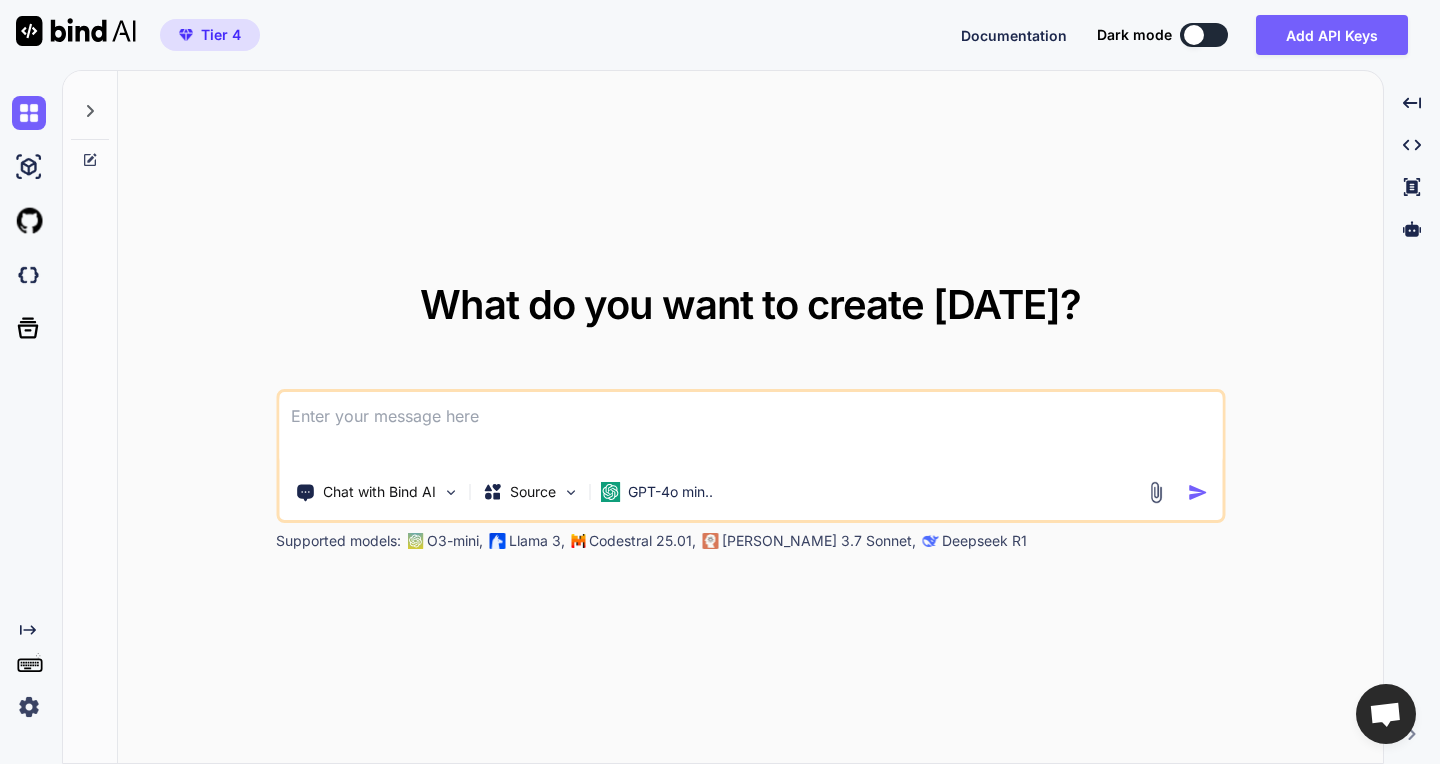 click at bounding box center (1155, 492) 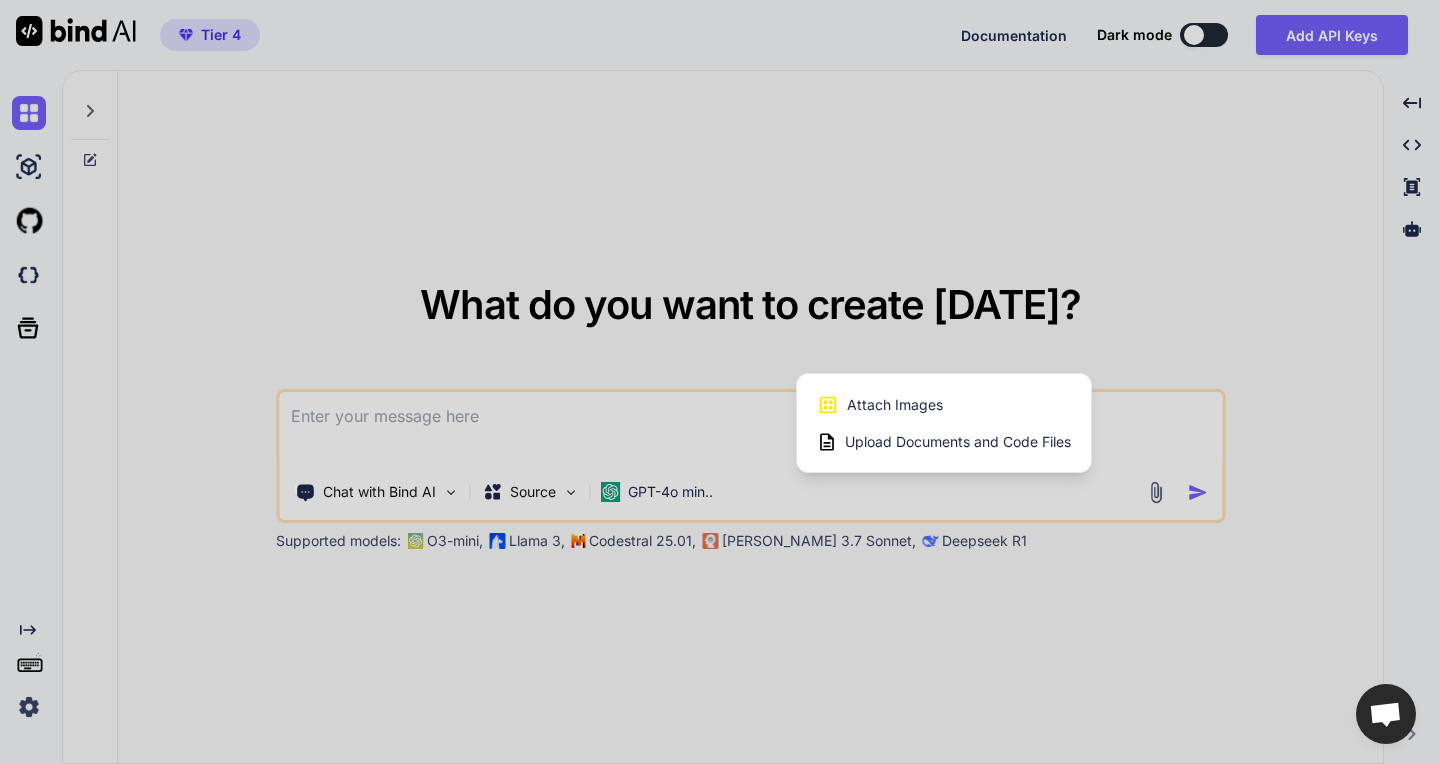 click on "Upload Documents and Code Files" at bounding box center [958, 442] 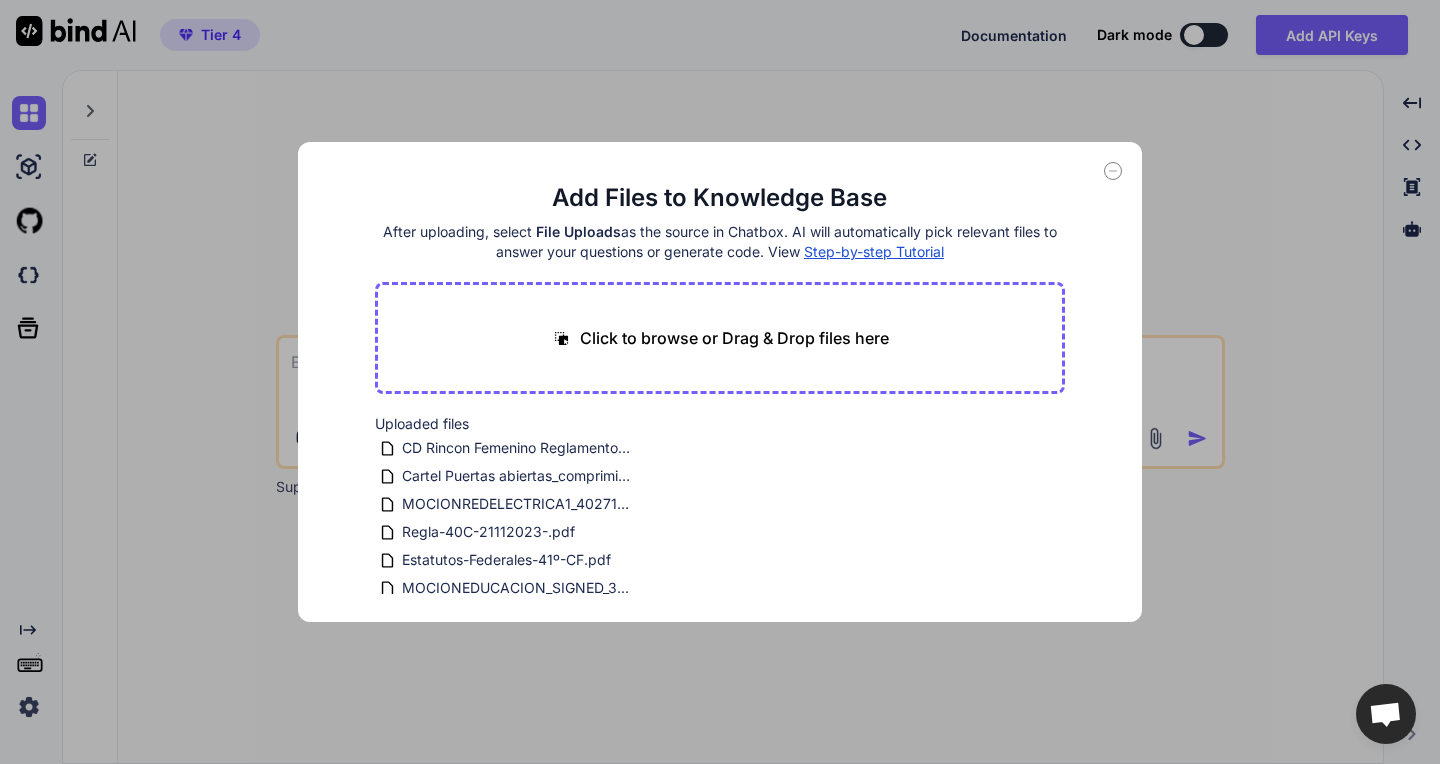 click on "Click to browse or Drag & Drop files here" at bounding box center (720, 338) 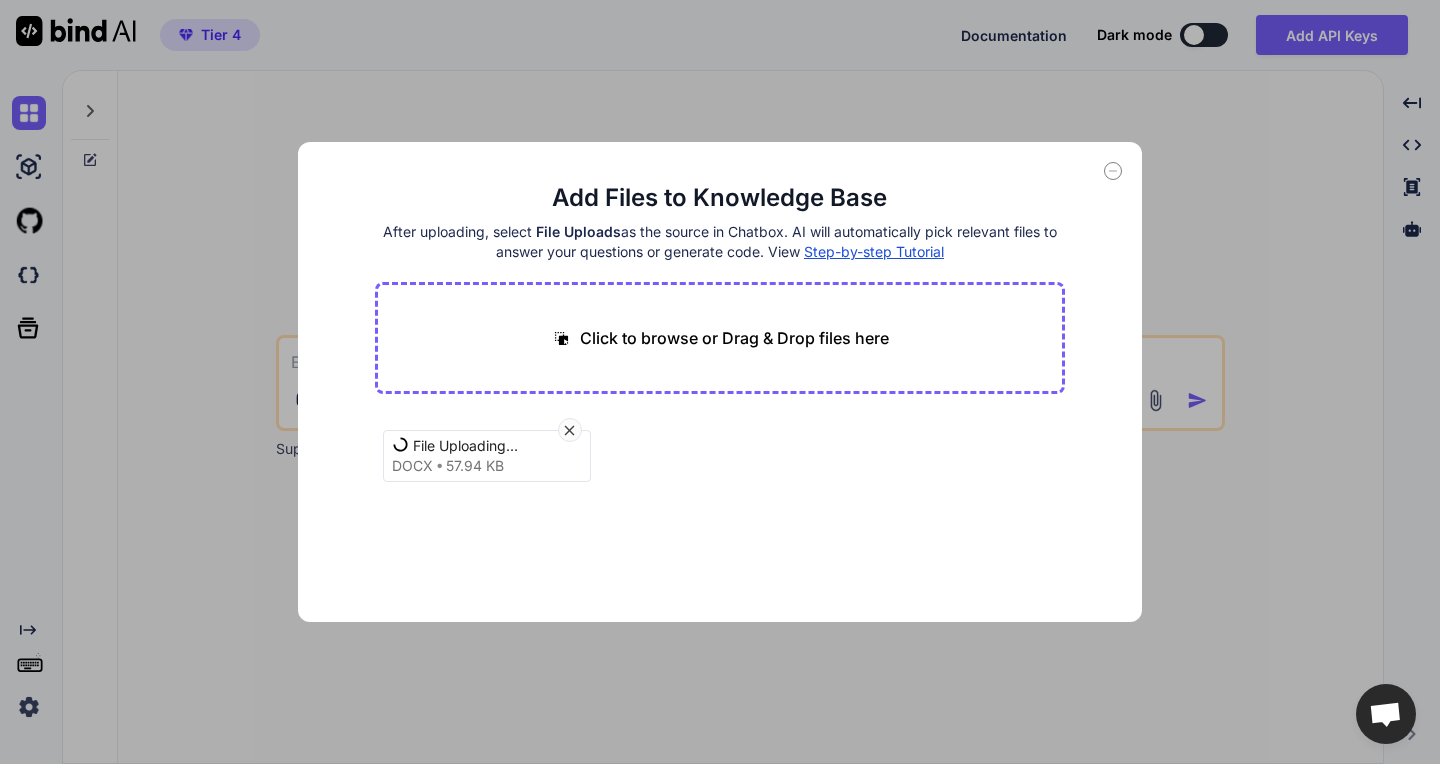 click 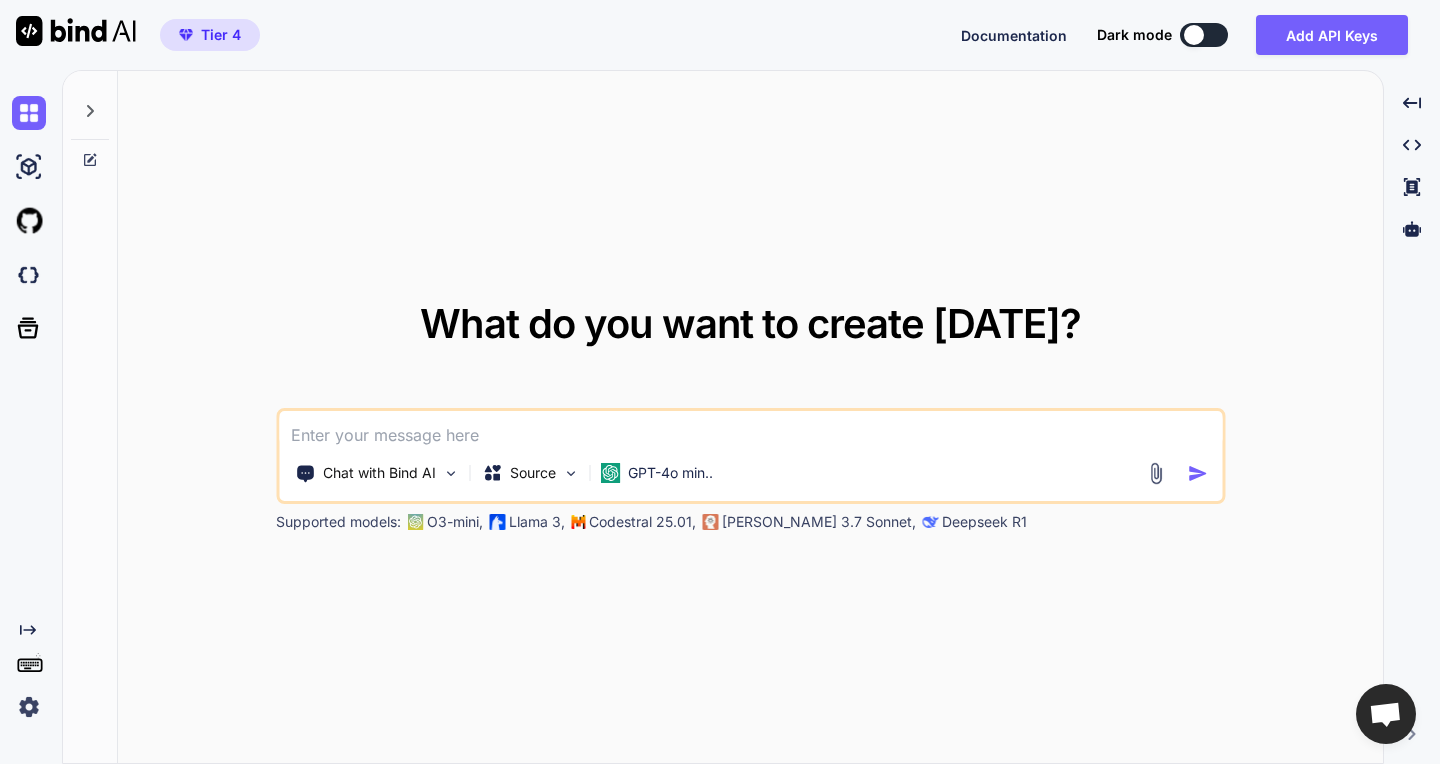 click at bounding box center (750, 429) 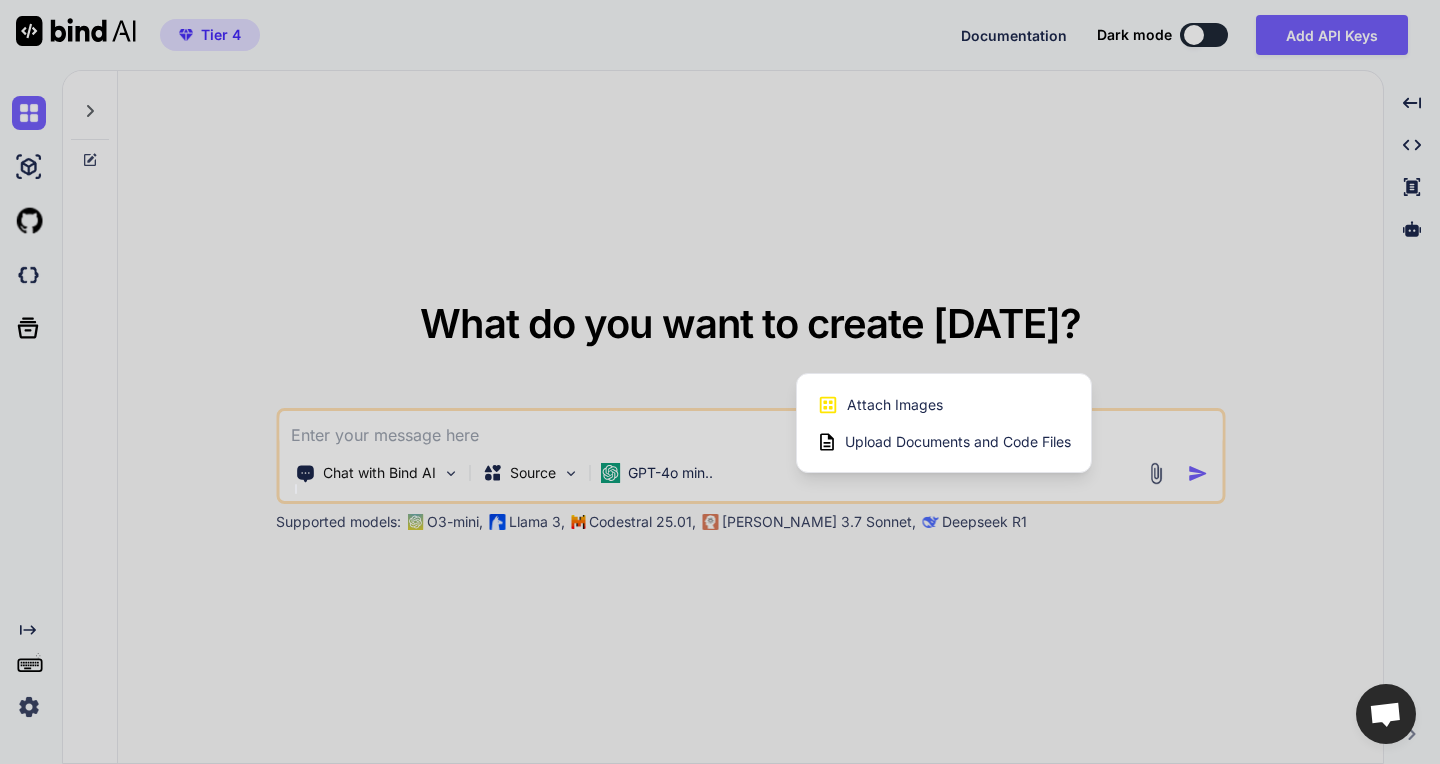 click on "Upload Documents and Code Files" at bounding box center [944, 442] 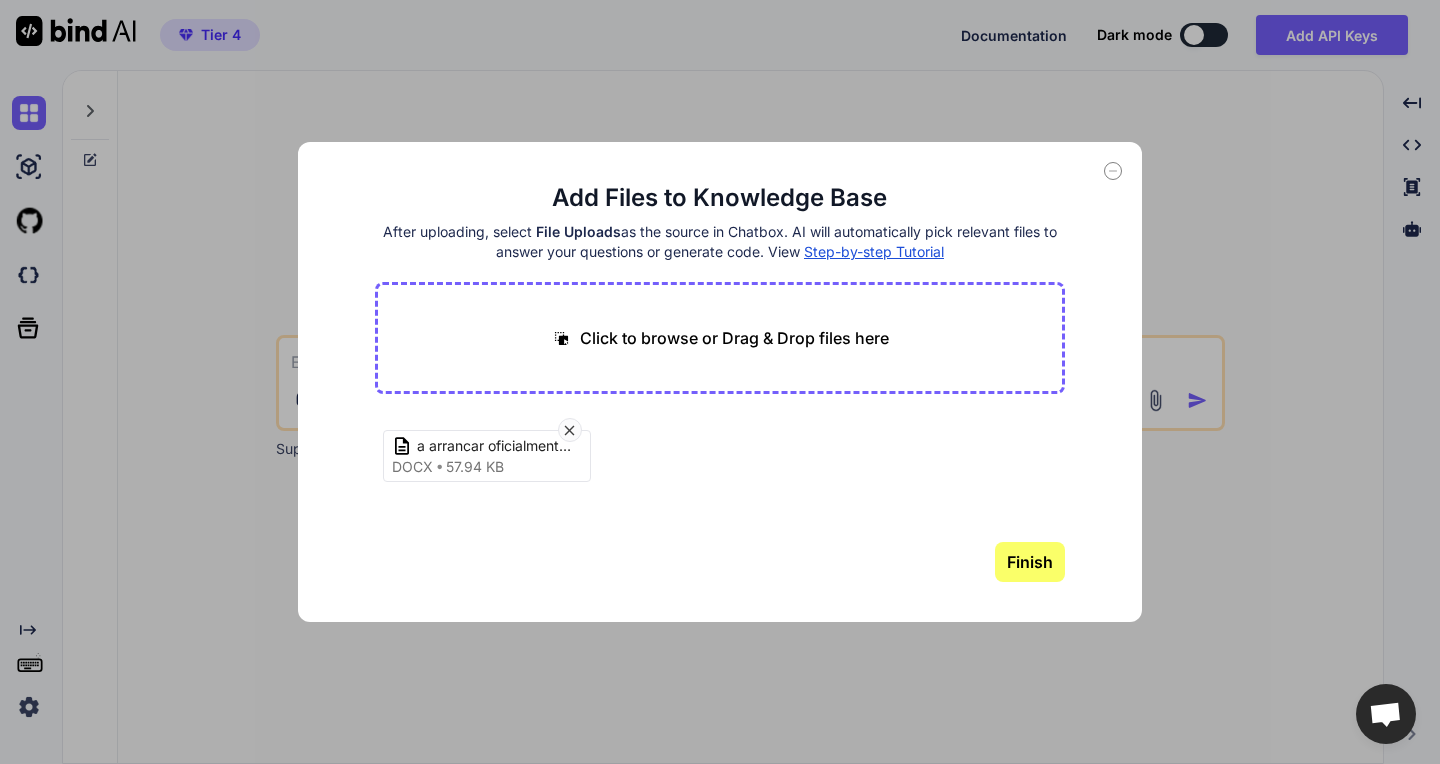 click on "Finish" at bounding box center [1030, 562] 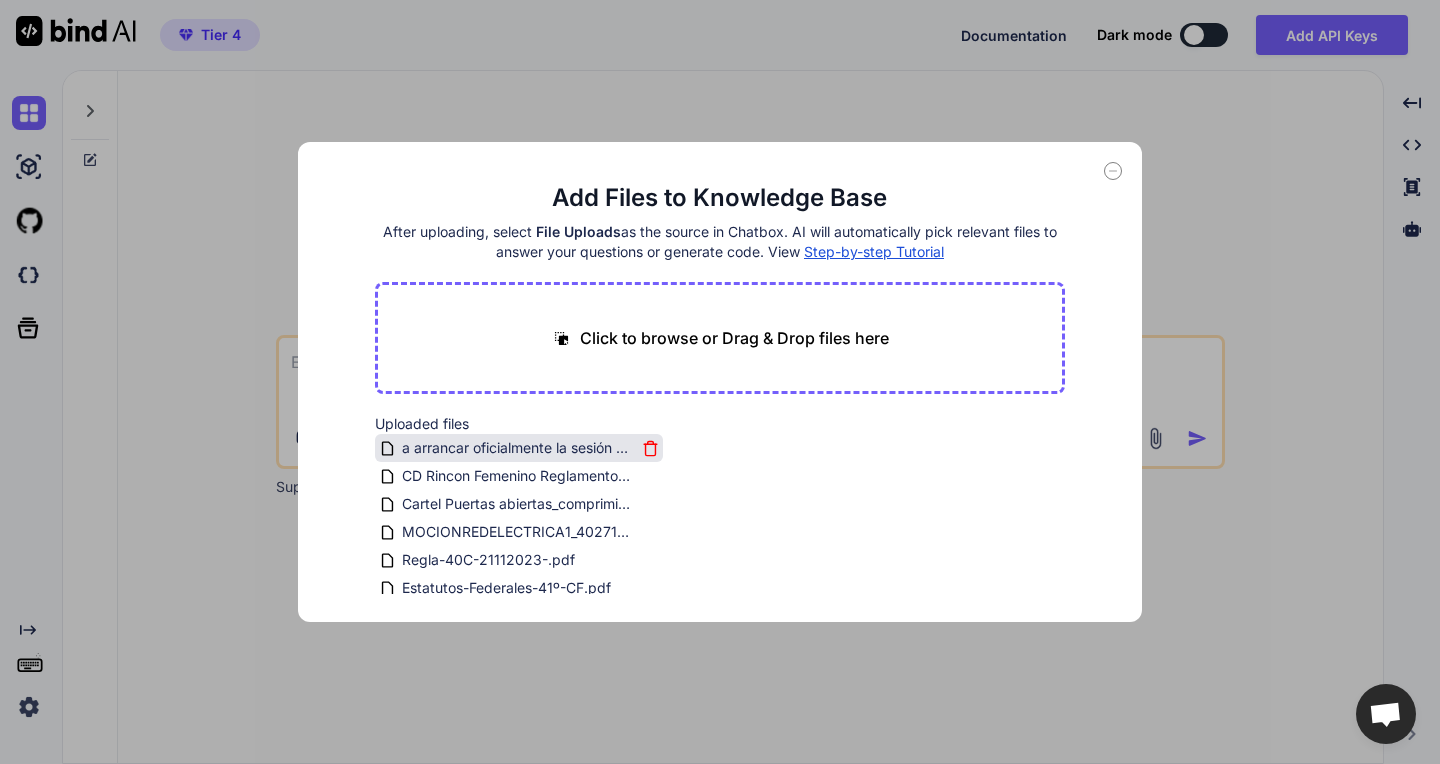 click on "a arrancar oficialmente la sesión y ahora sí pues oficialmente bienvenidos a todos y a todas al curso  intensivo de excel un curso que bueno estoy muy hypeado y muy contento y t.docx" at bounding box center (518, 448) 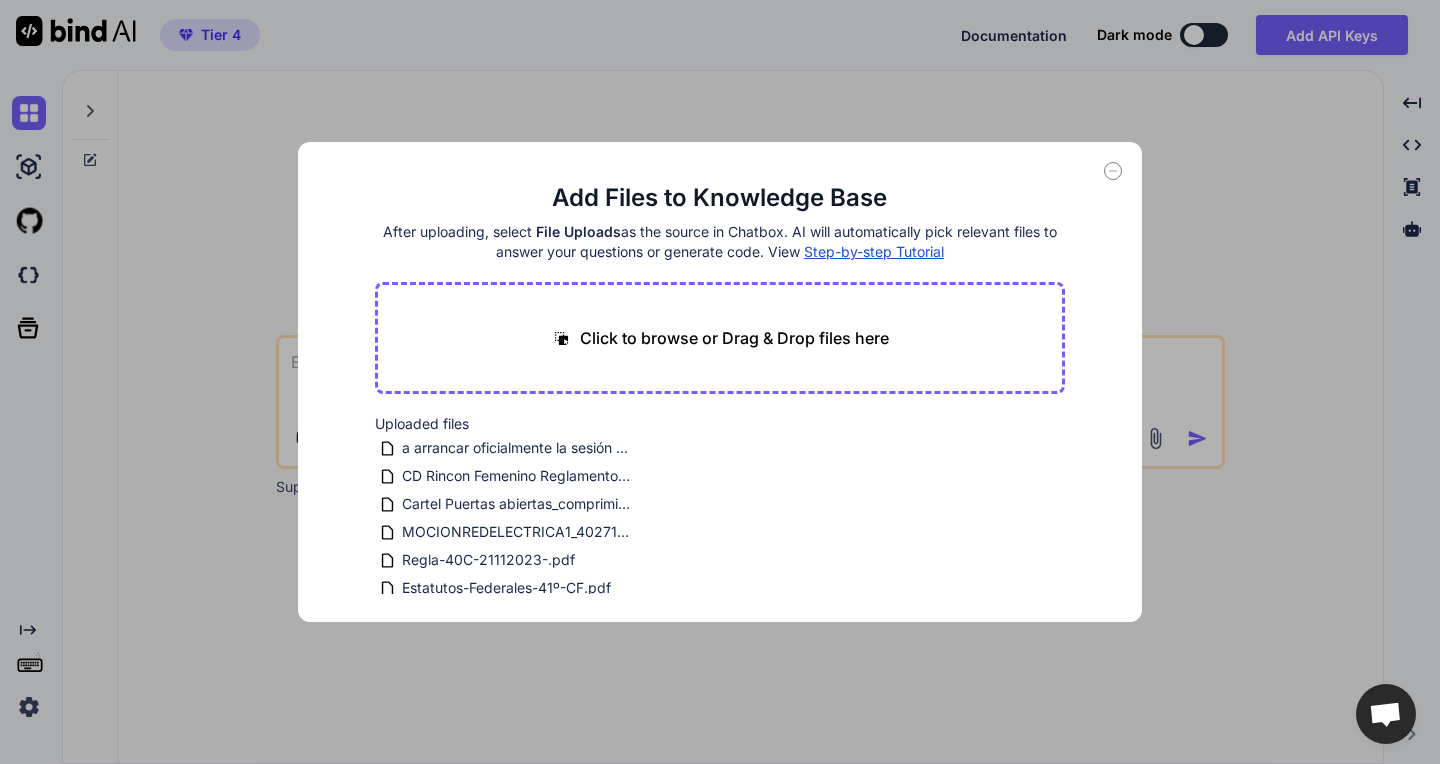 click 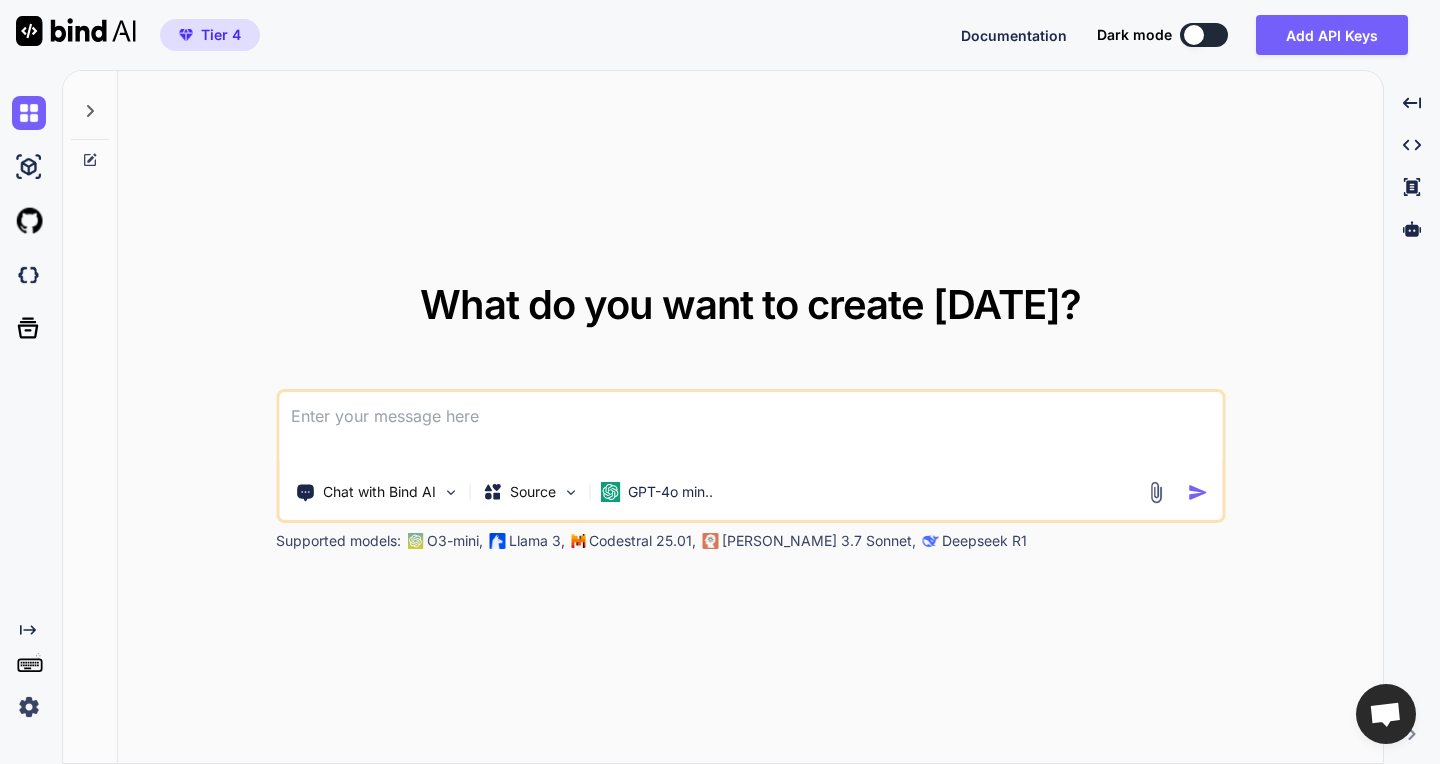 click at bounding box center [1155, 492] 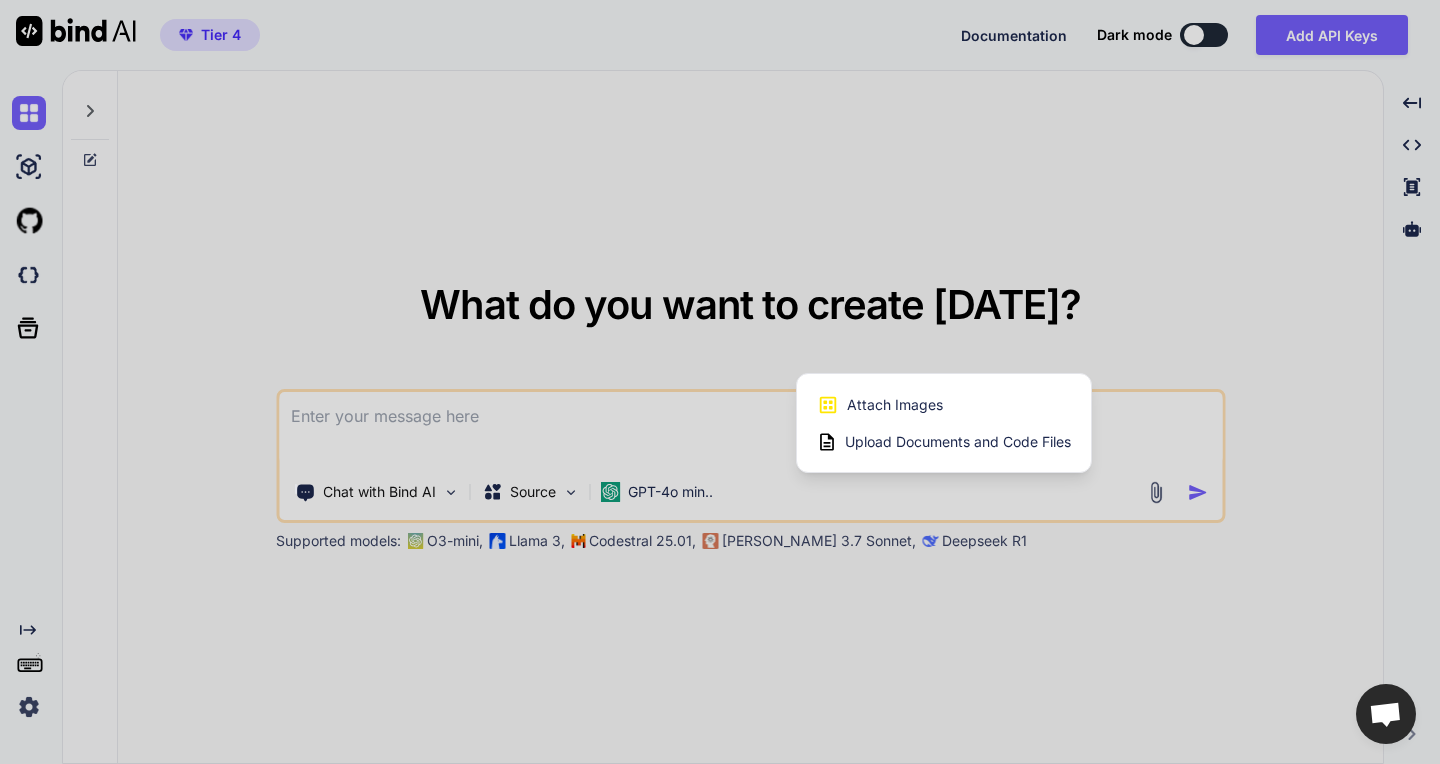 click on "Upload Documents and Code Files" at bounding box center (958, 442) 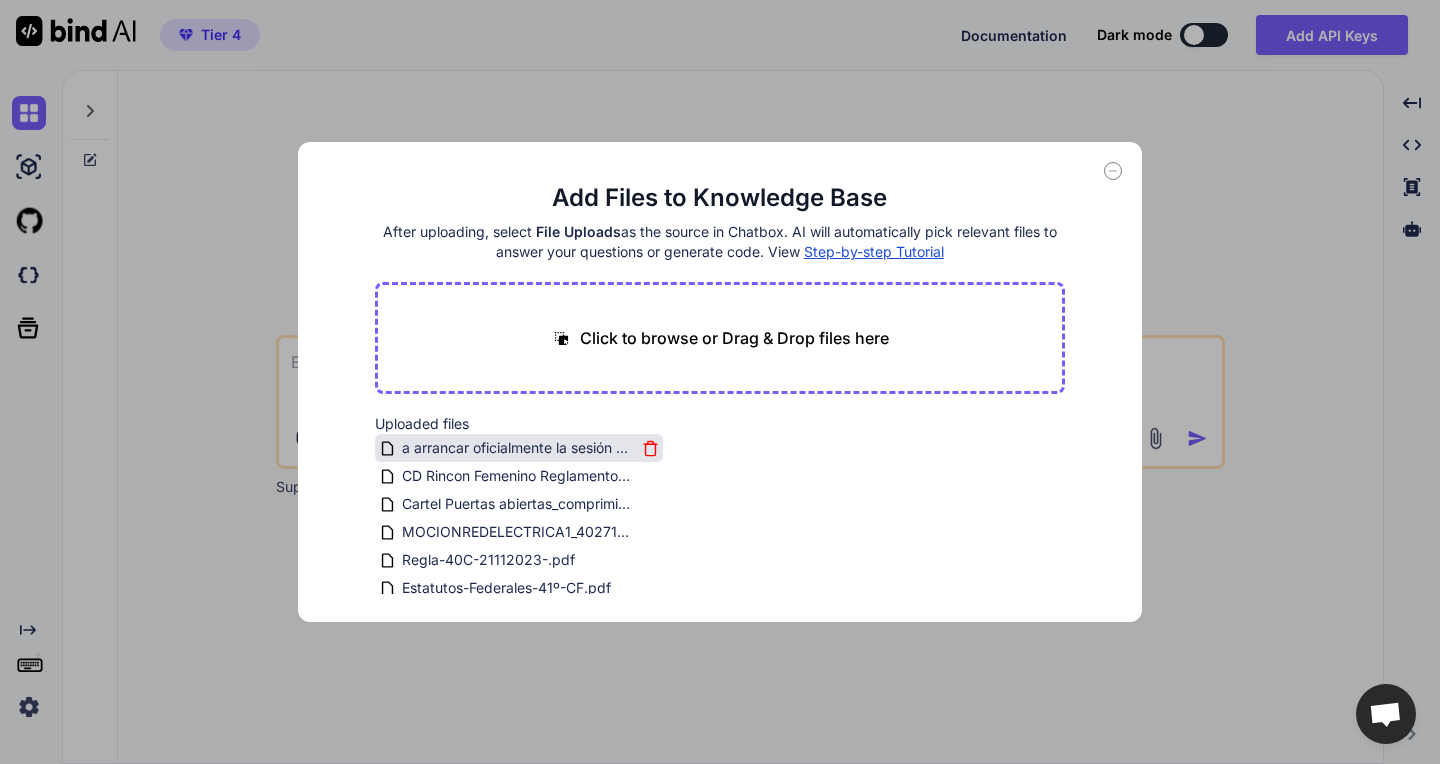 click on "a arrancar oficialmente la sesión y ahora sí pues oficialmente bienvenidos a todos y a todas al curso  intensivo de excel un curso que bueno estoy muy hypeado y muy contento y t.docx" at bounding box center [518, 448] 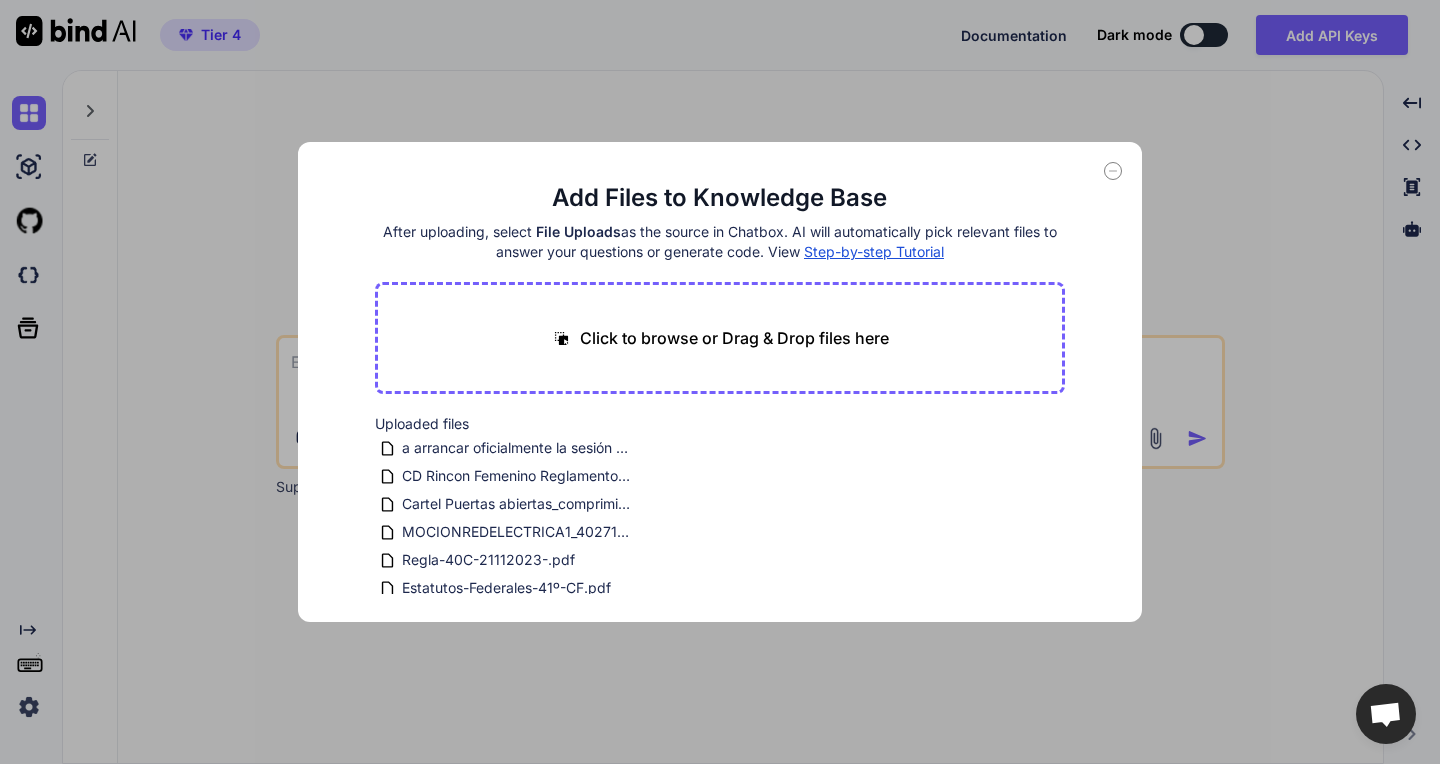 click on "Add Files to Knowledge Base After uploading, select   File Uploads  as the source in Chatbox. AI will automatically pick relevant files to answer your questions or generate code. View   Step-by-step Tutorial Click to browse or Drag & Drop files here Uploaded files a arrancar oficialmente la sesión y ahora sí pues oficialmente bienvenidos a todos y a todas al curso  intensivo de excel un curso que bueno estoy muy hypeado y muy contento y t.docx CD Rincon Femenino Reglamento interno.pdf Cartel Puertas abiertas_comprimido.pdf MOCIONREDELECTRICA1_4027104_fs.pdf Regla-40C-21112023-.pdf Estatutos-Federales-41º-CF.pdf MOCIONEDUCACION_SIGNED_3964586_fs.pdf" at bounding box center [720, 382] 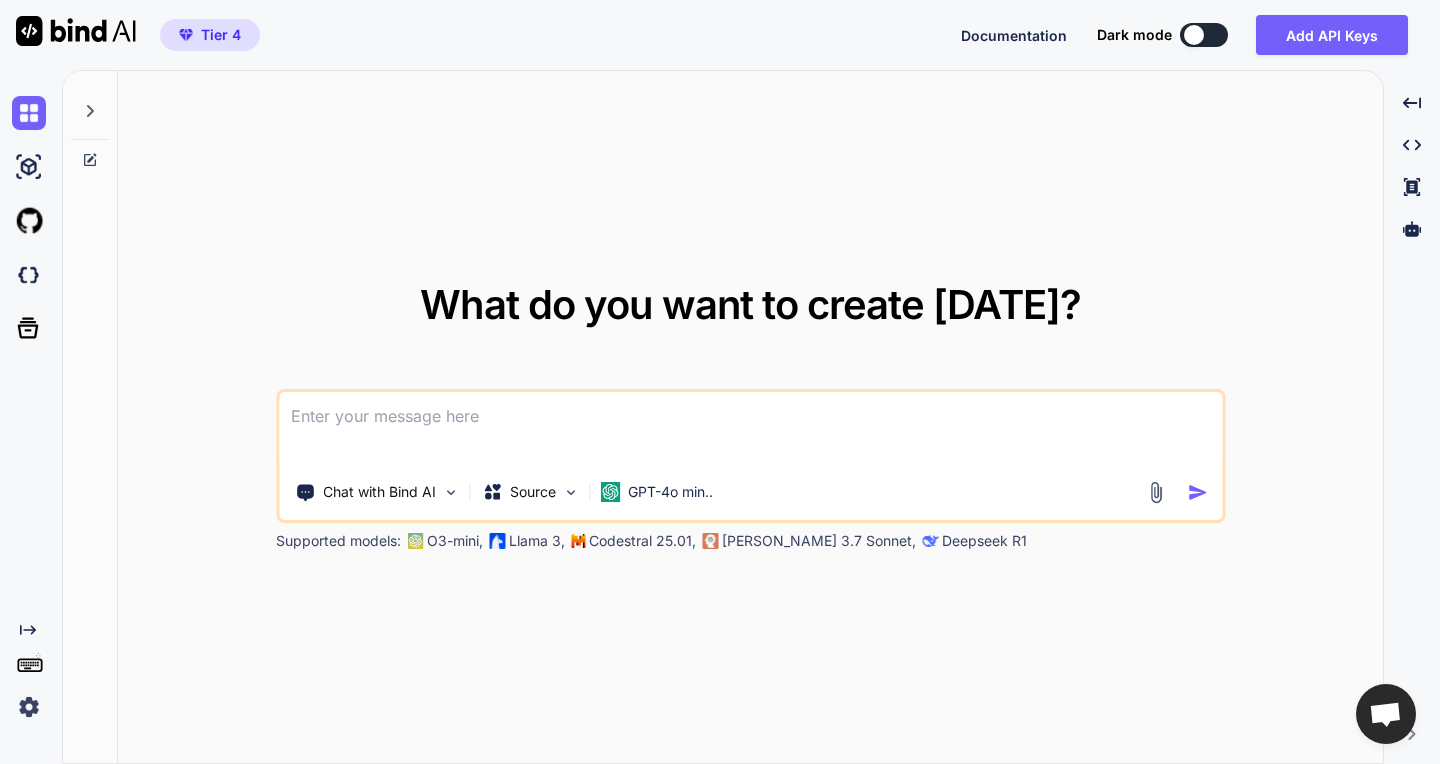 click at bounding box center [750, 429] 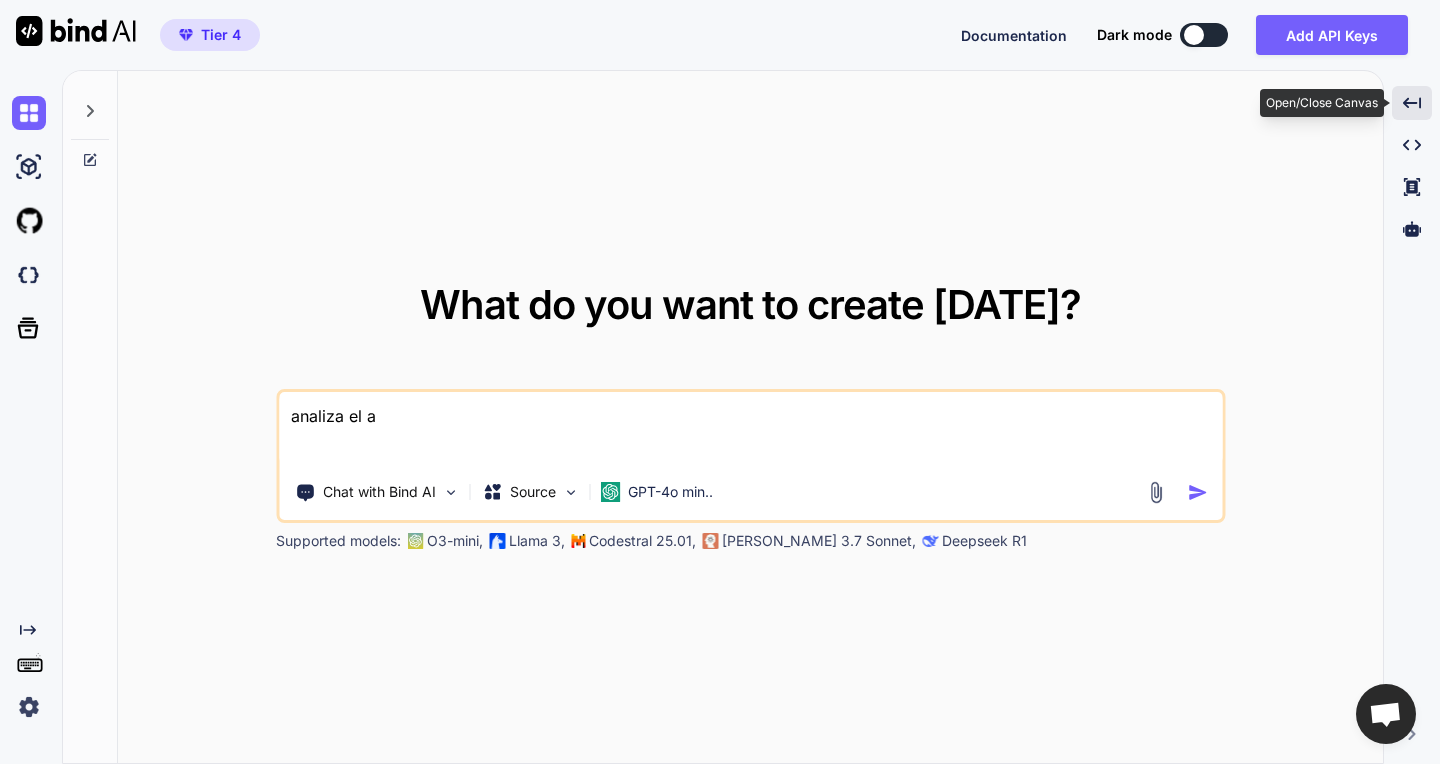 click on "Created with Pixso." 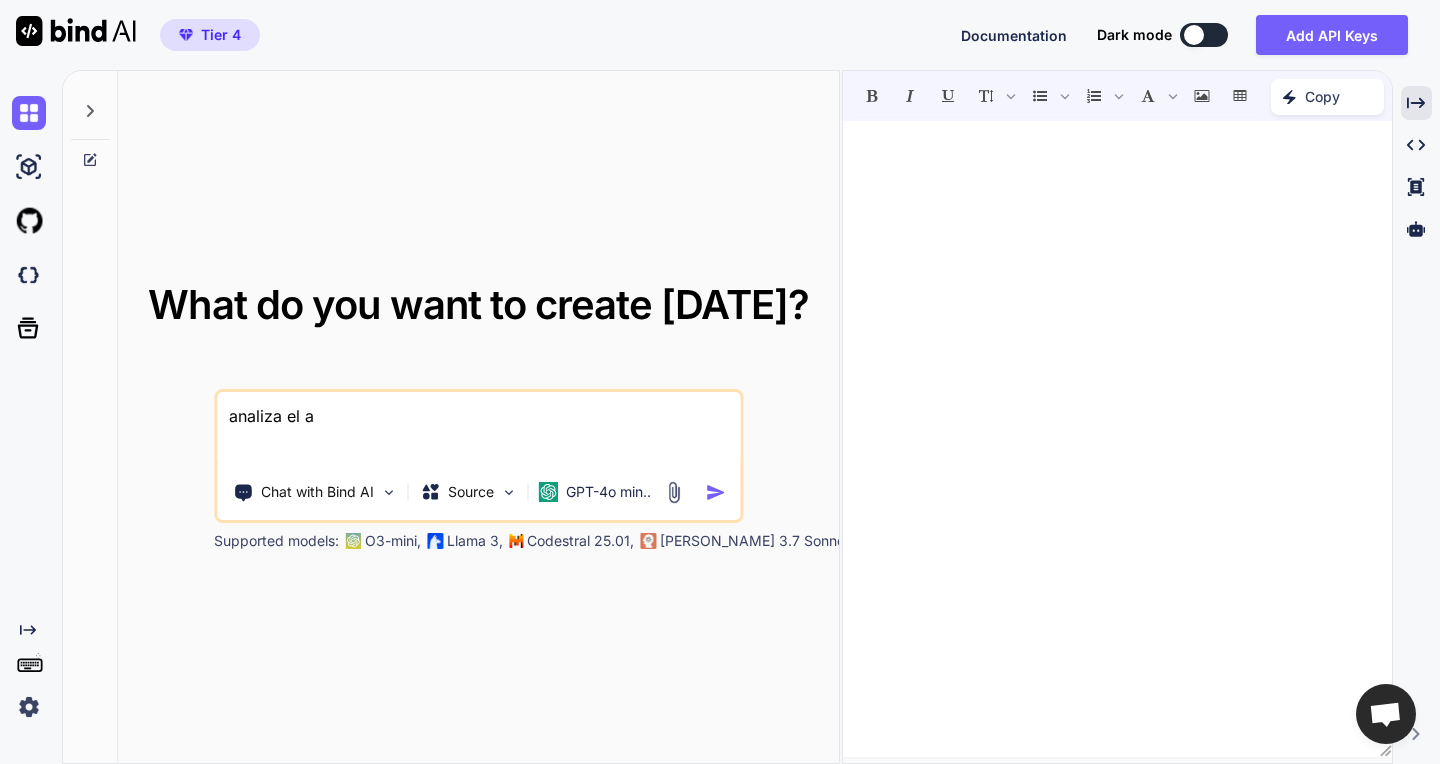 click at bounding box center (1117, 439) 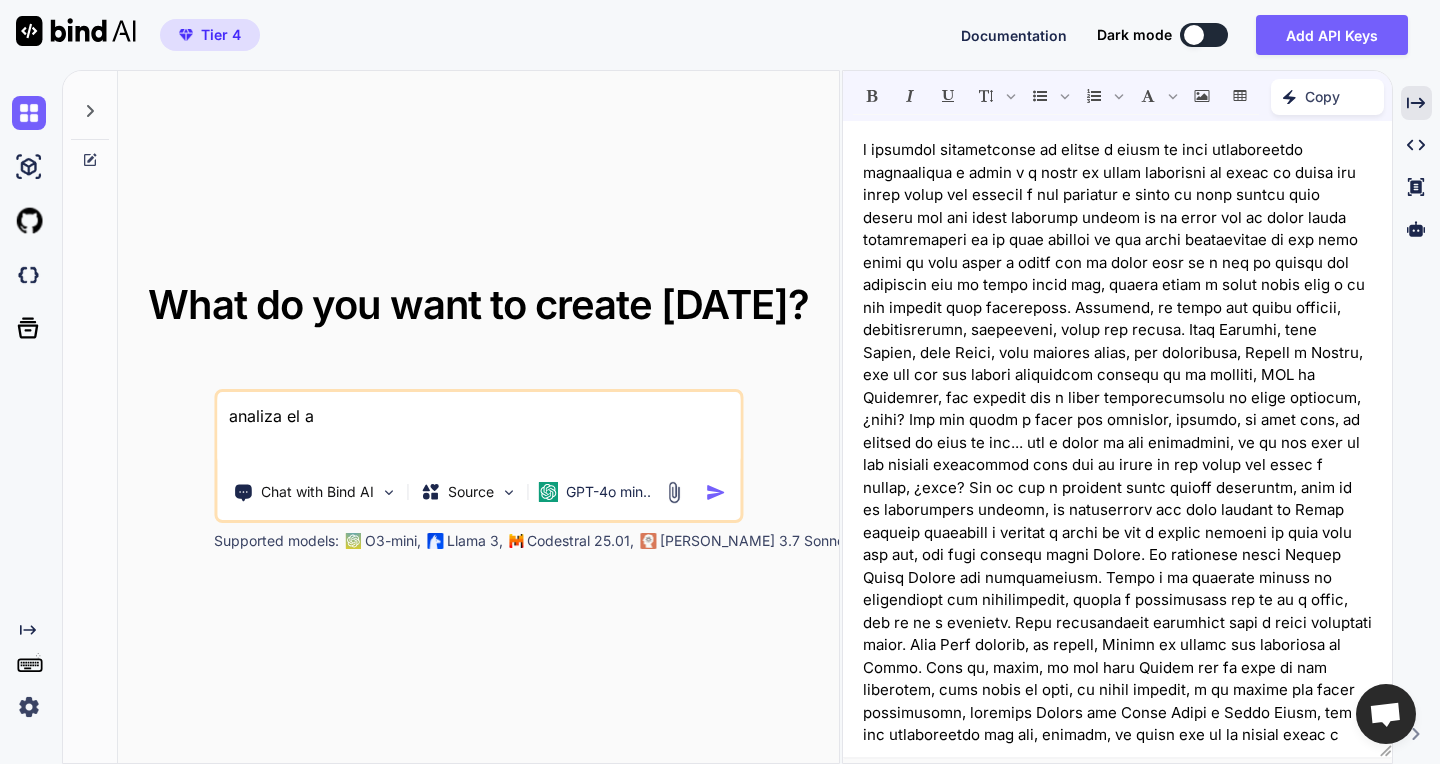 click on "analiza el a" at bounding box center (478, 429) 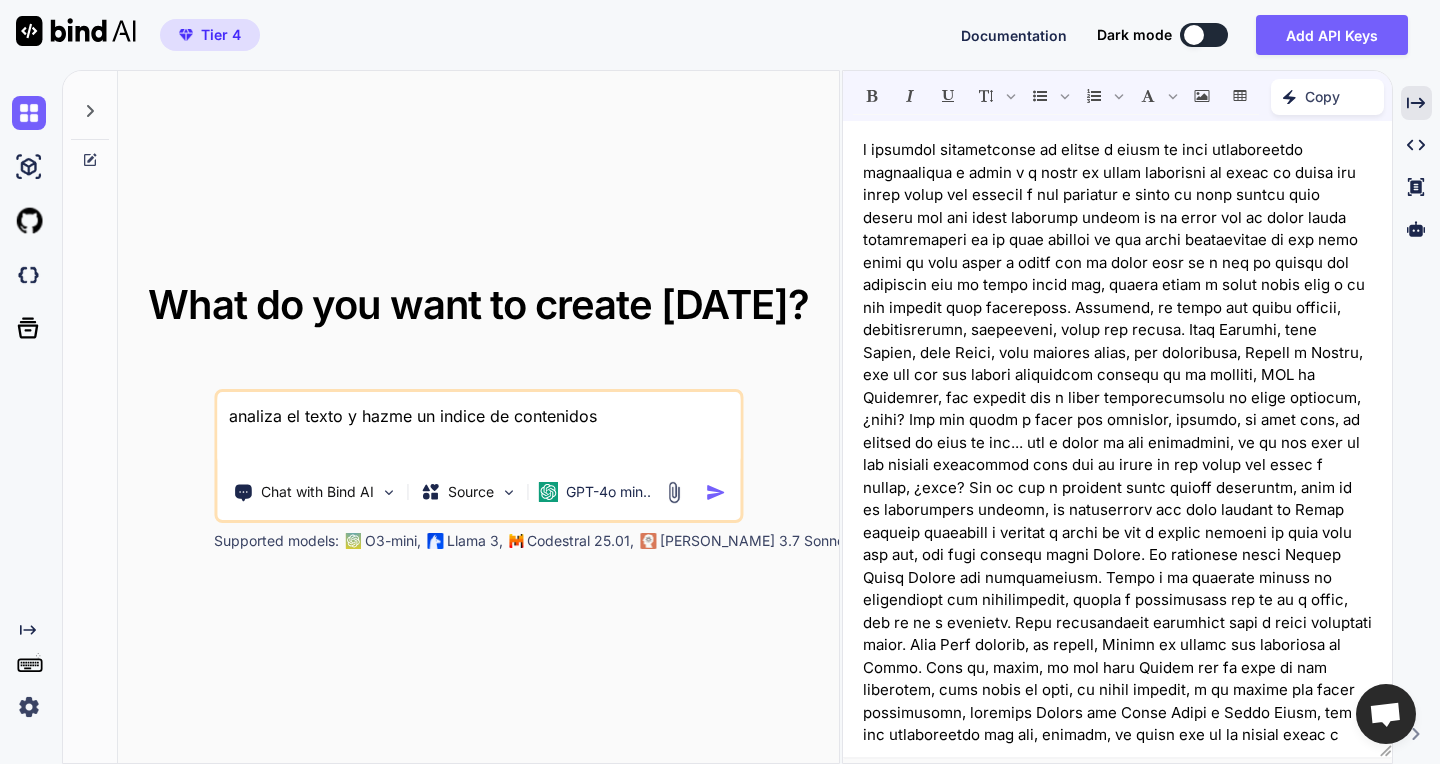 type on "analiza el texto y hazme un indice de contenidos" 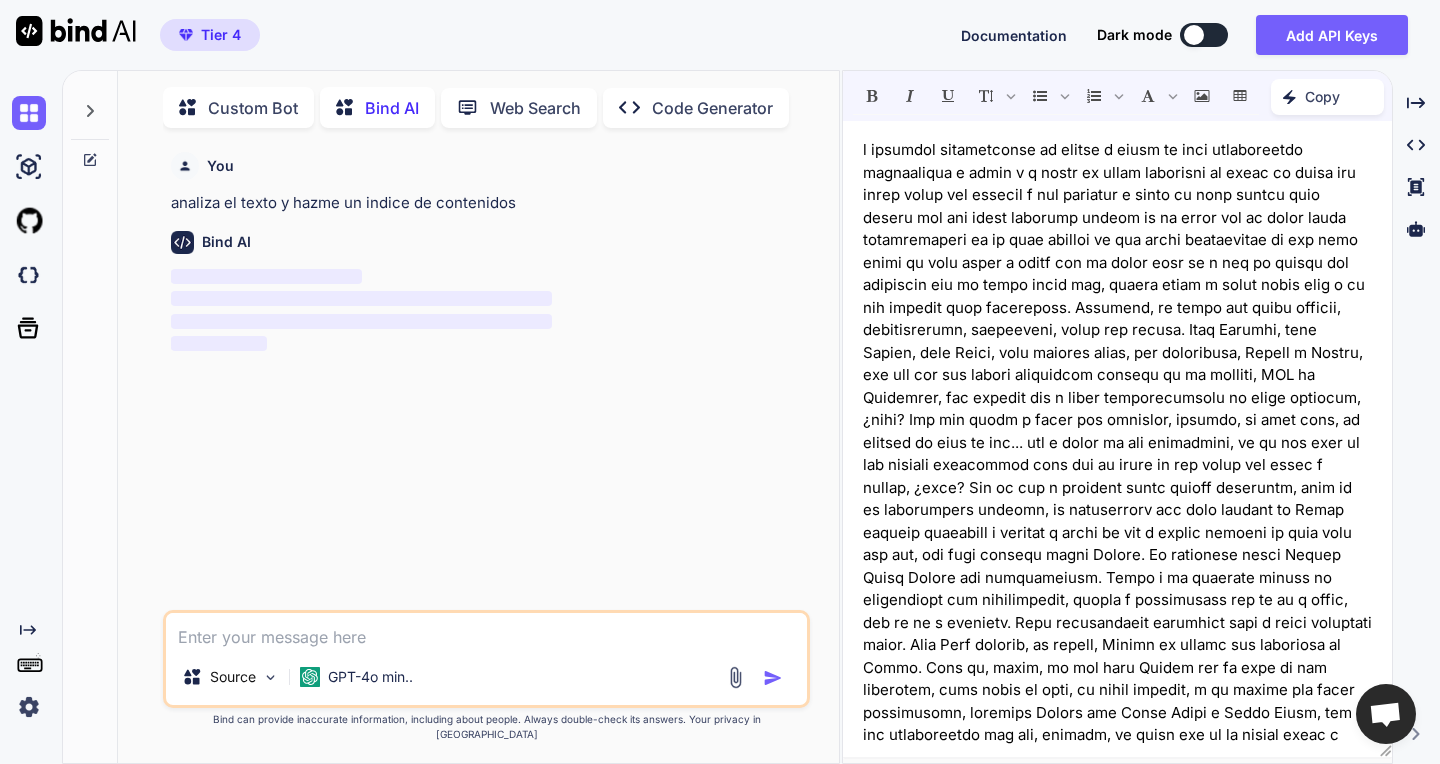 scroll, scrollTop: 8, scrollLeft: 0, axis: vertical 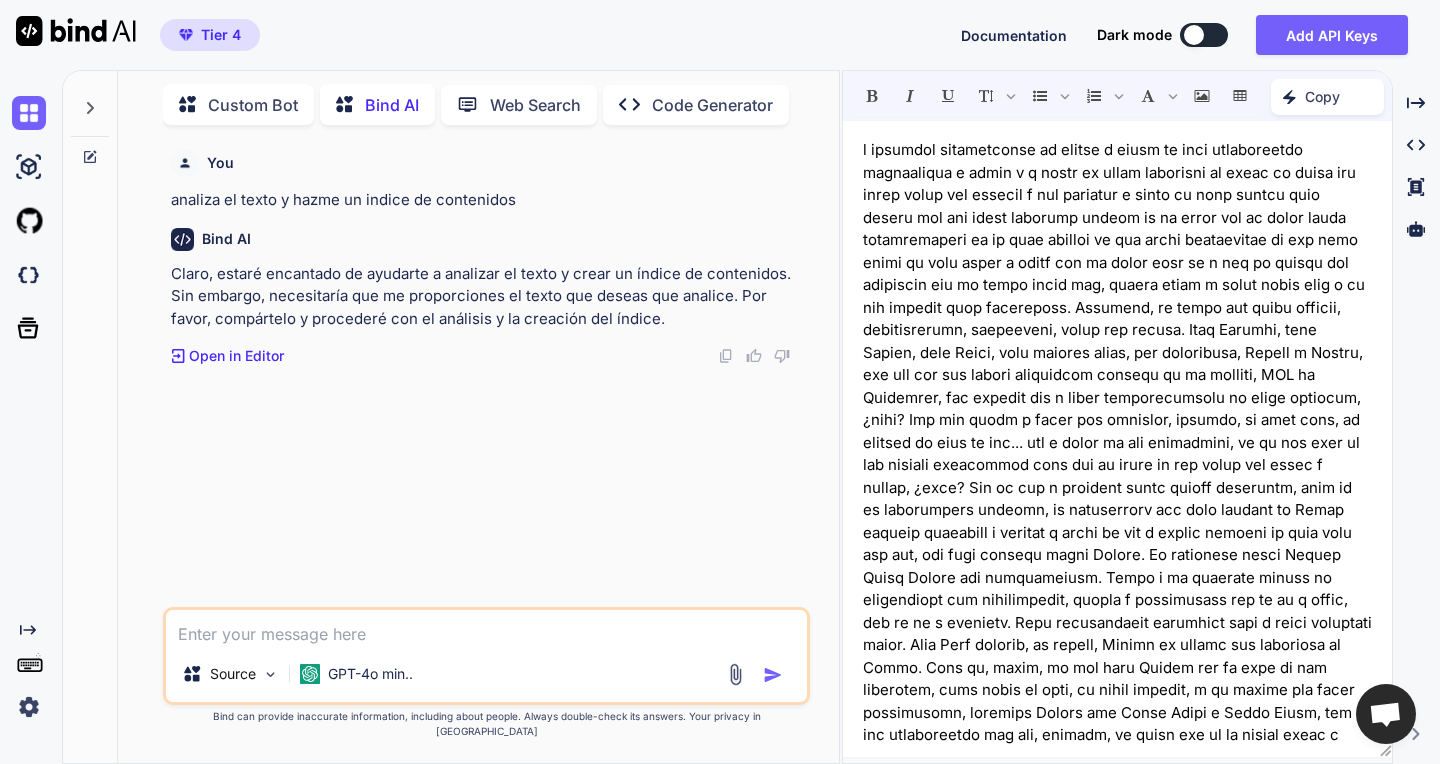 click on "Open in Editor" at bounding box center (236, 356) 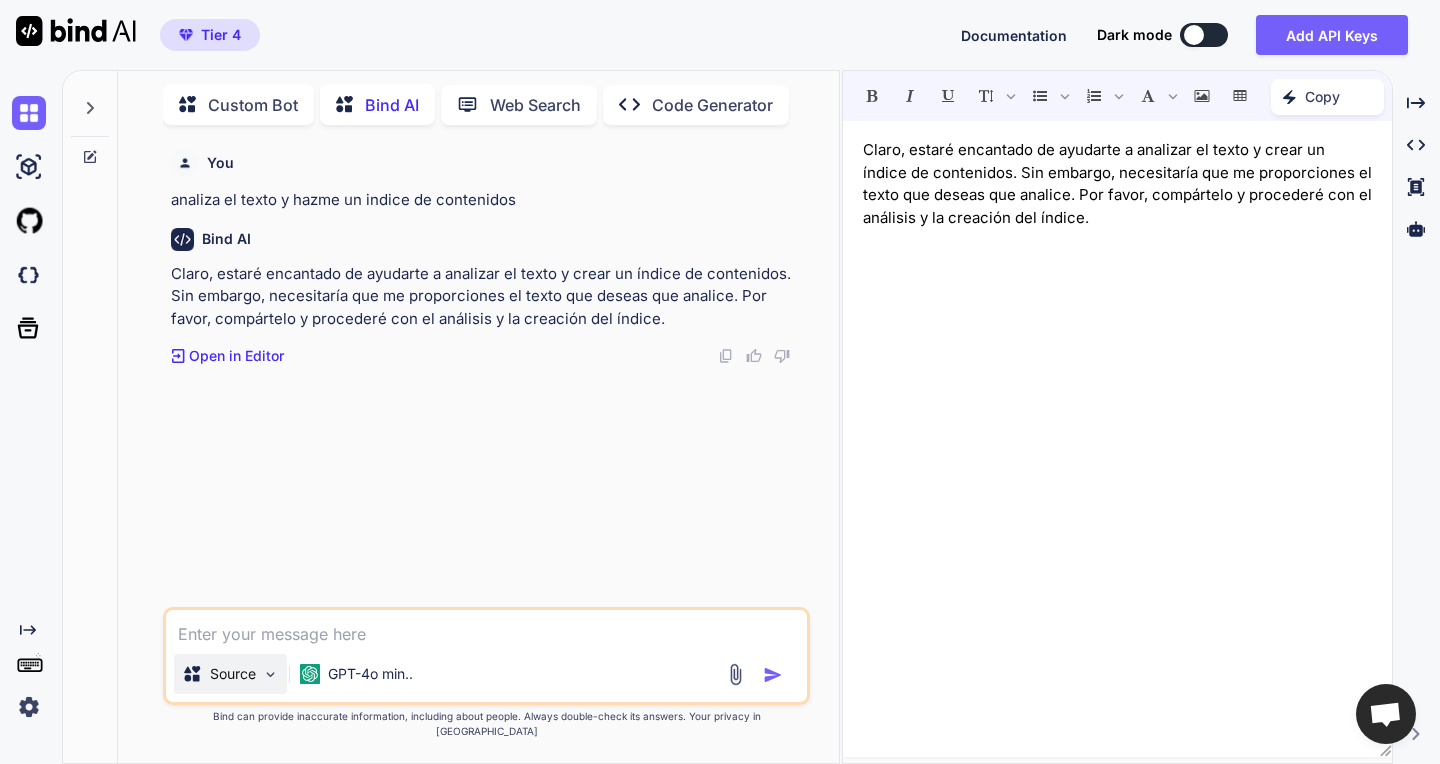 click on "Source" at bounding box center (233, 674) 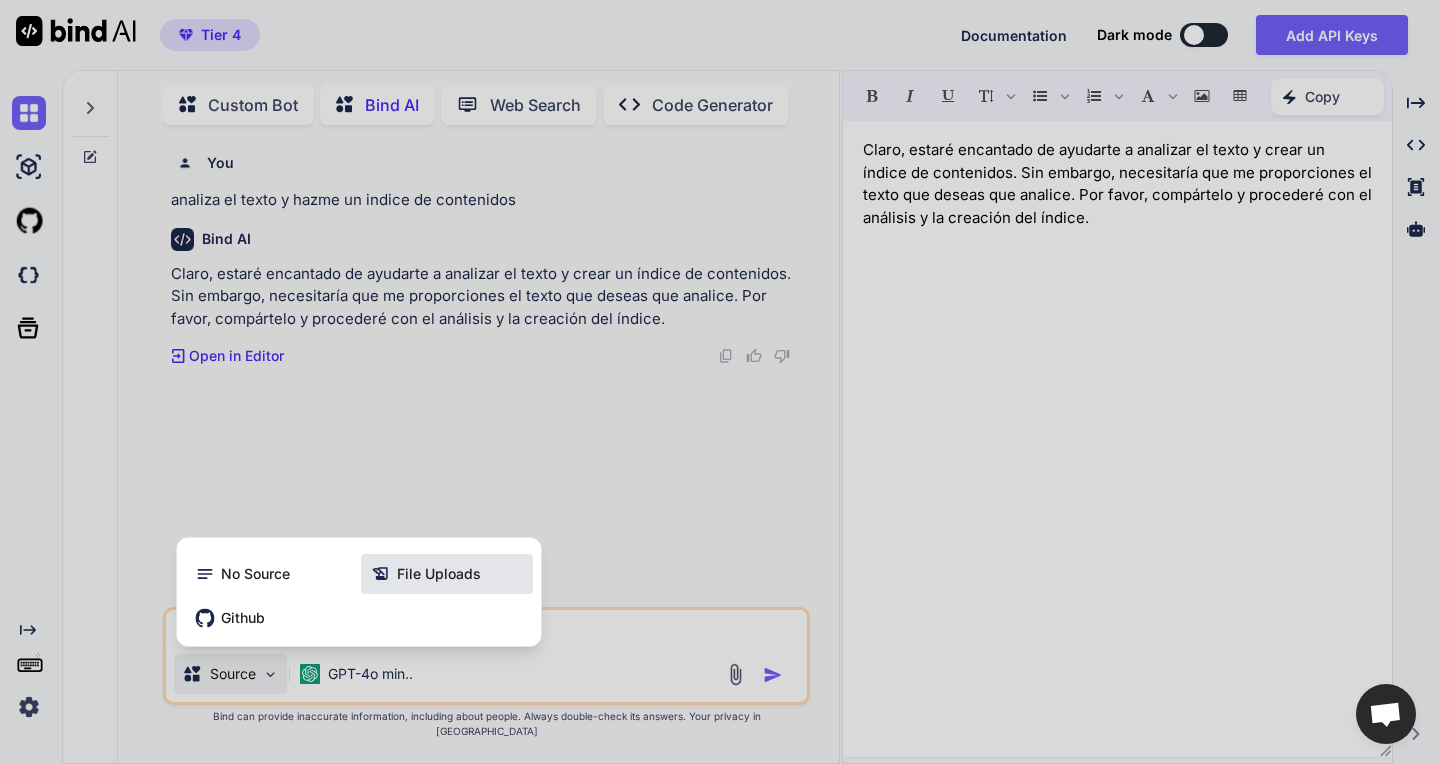 click on "File Uploads" at bounding box center (439, 574) 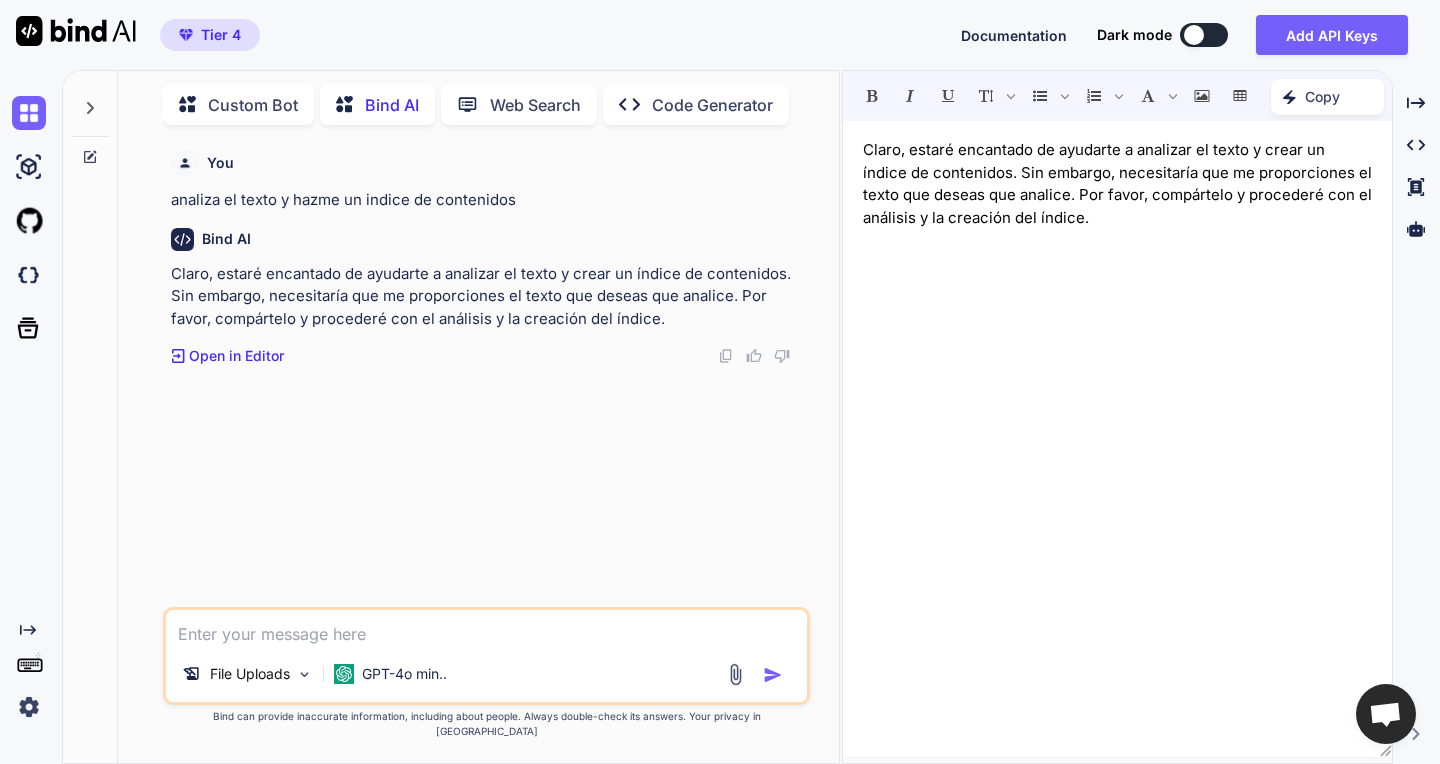 click at bounding box center [486, 628] 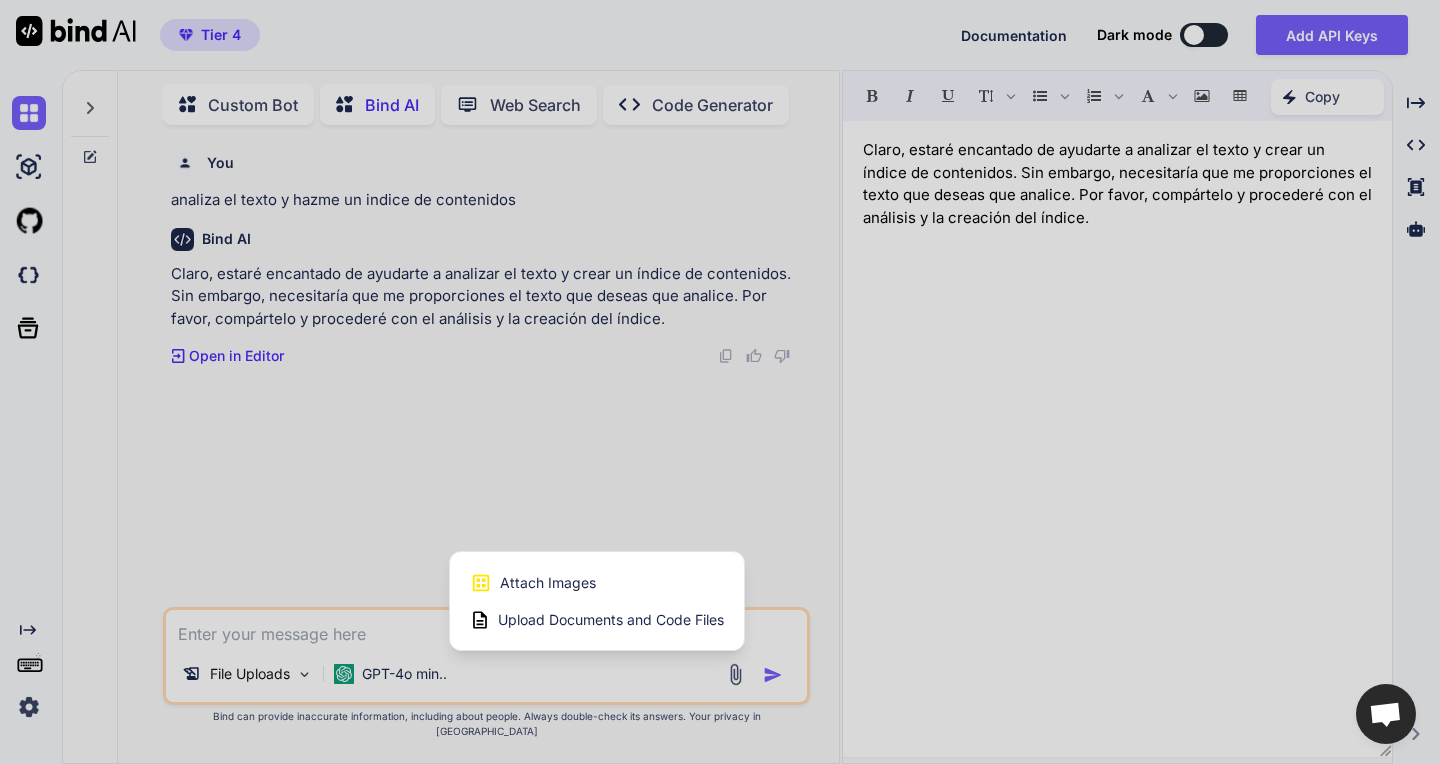 click on "Upload Documents and Code Files" at bounding box center [611, 620] 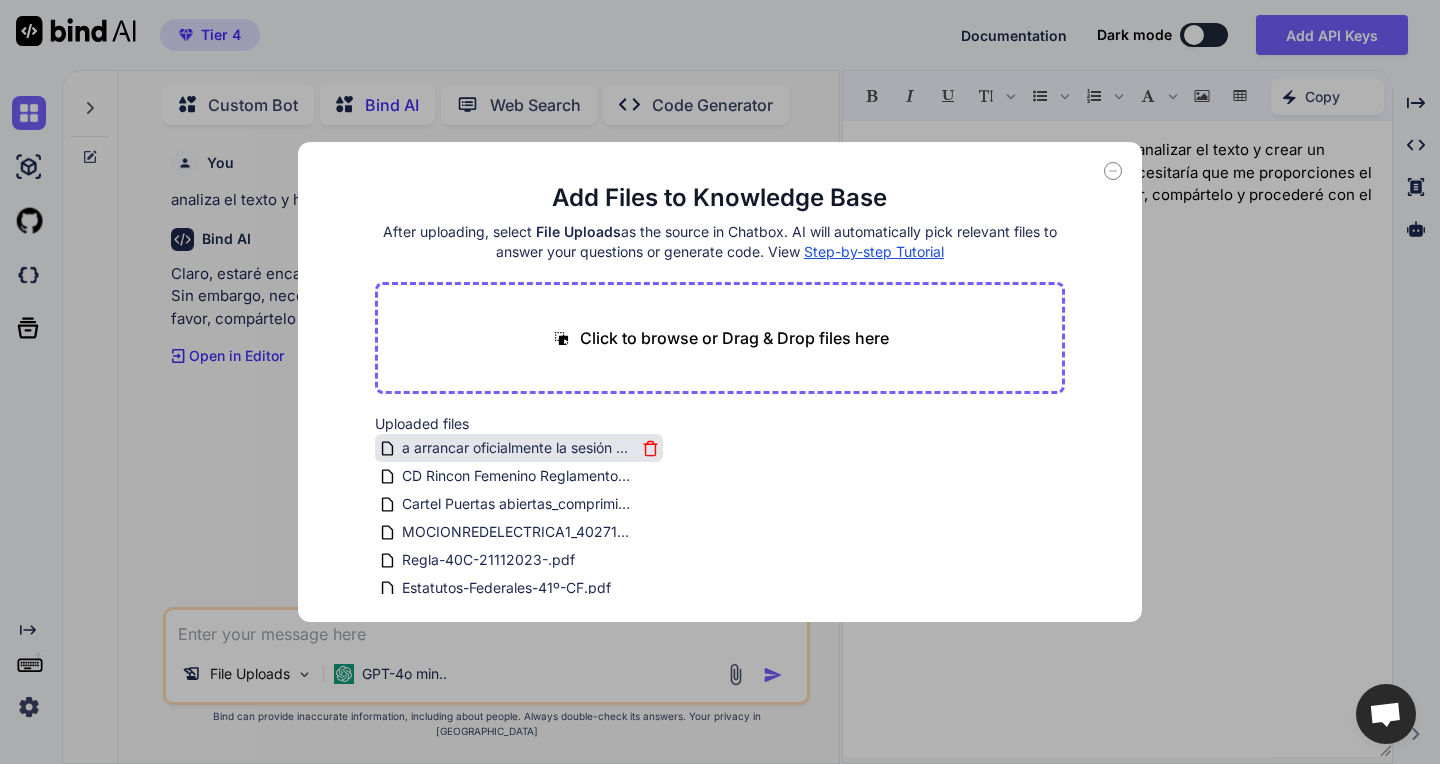 click on "a arrancar oficialmente la sesión y ahora sí pues oficialmente bienvenidos a todos y a todas al curso  intensivo de excel un curso que bueno estoy muy hypeado y muy contento y t.docx" at bounding box center (518, 448) 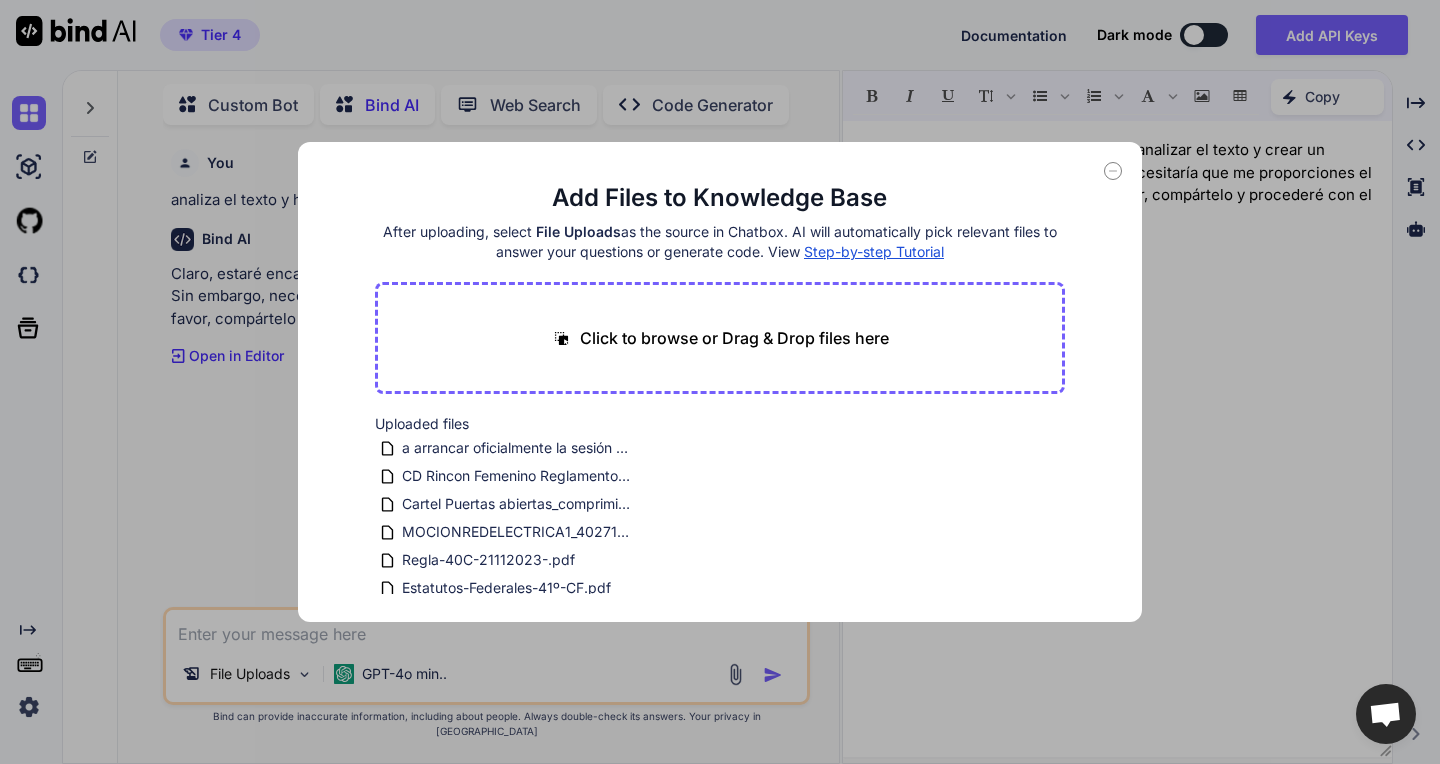 drag, startPoint x: 82, startPoint y: 435, endPoint x: 94, endPoint y: 439, distance: 12.649111 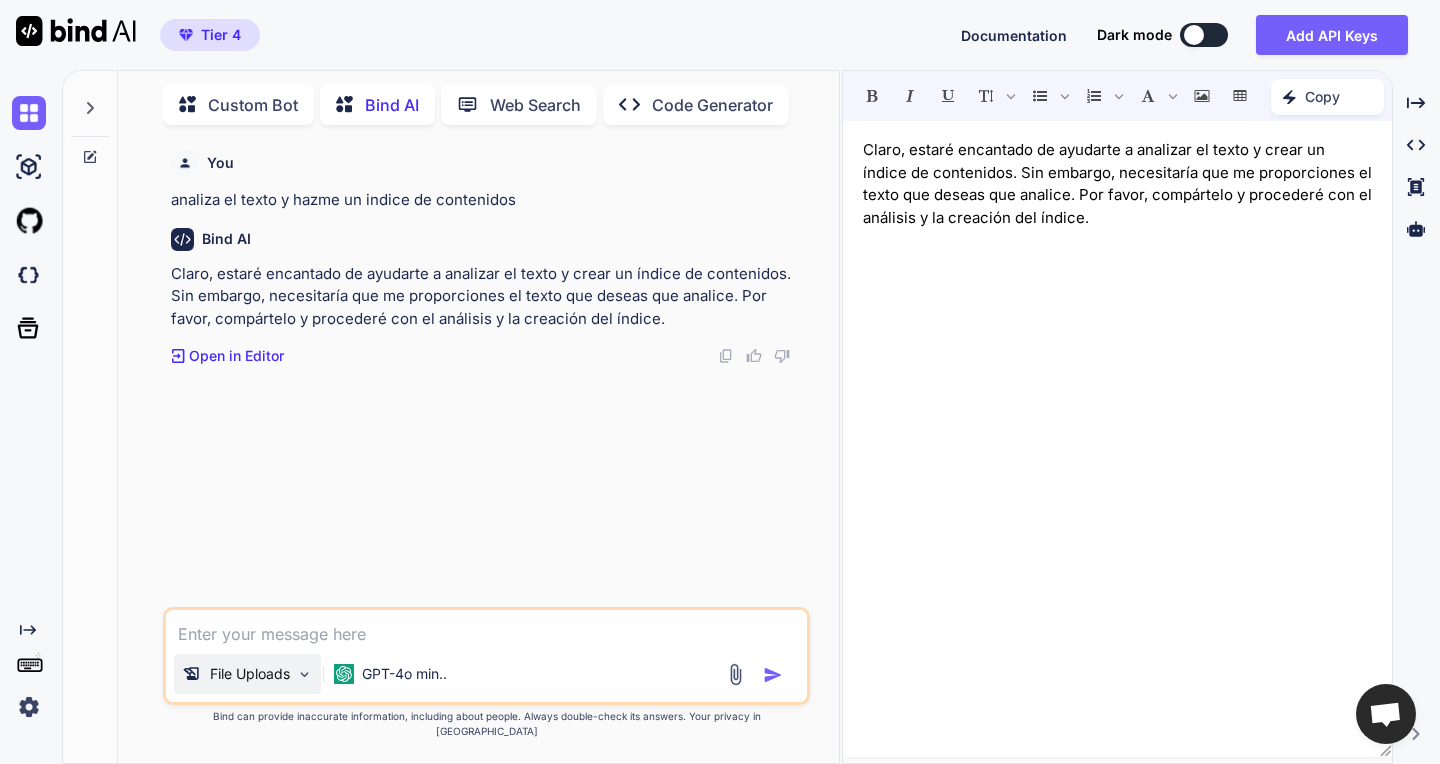 click on "File Uploads" at bounding box center [250, 674] 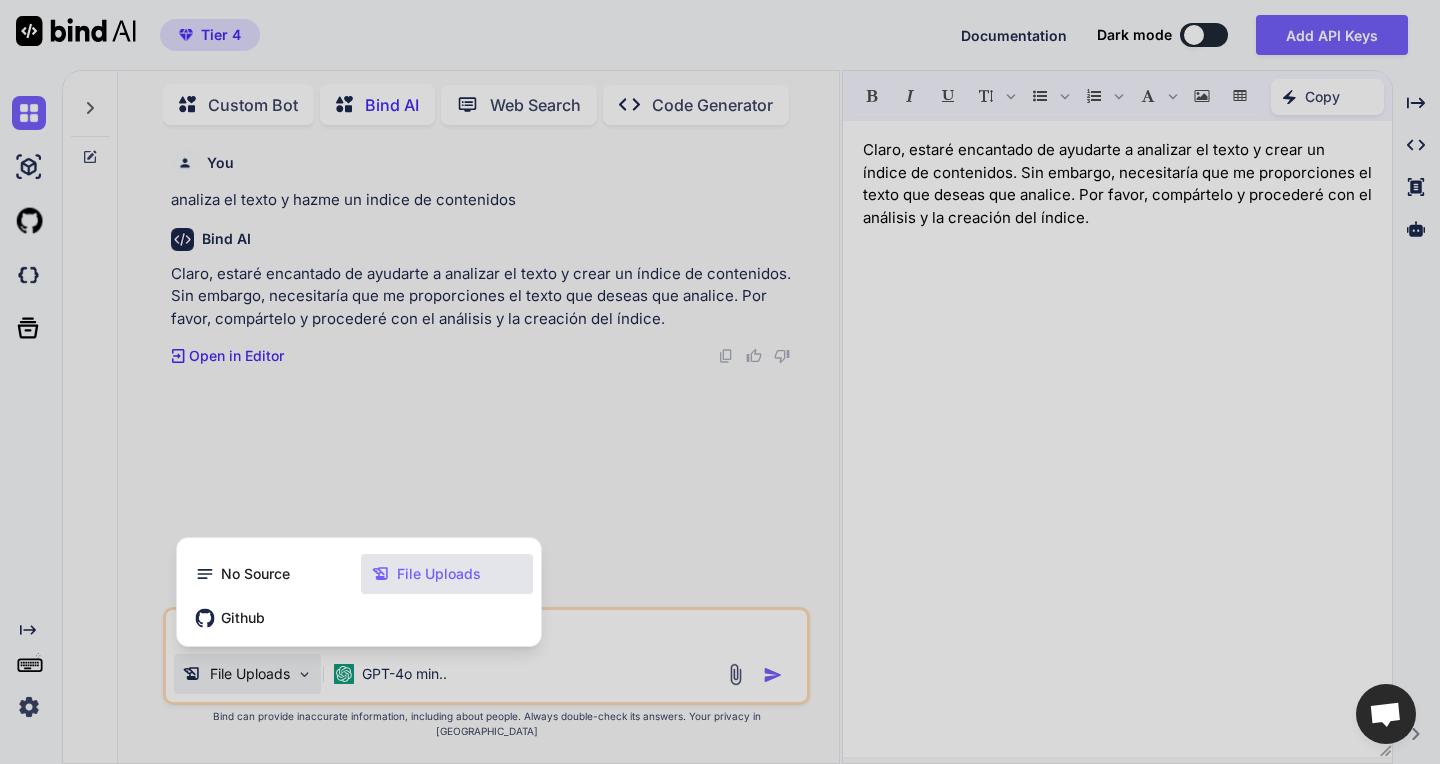 click on "File Uploads" at bounding box center [439, 574] 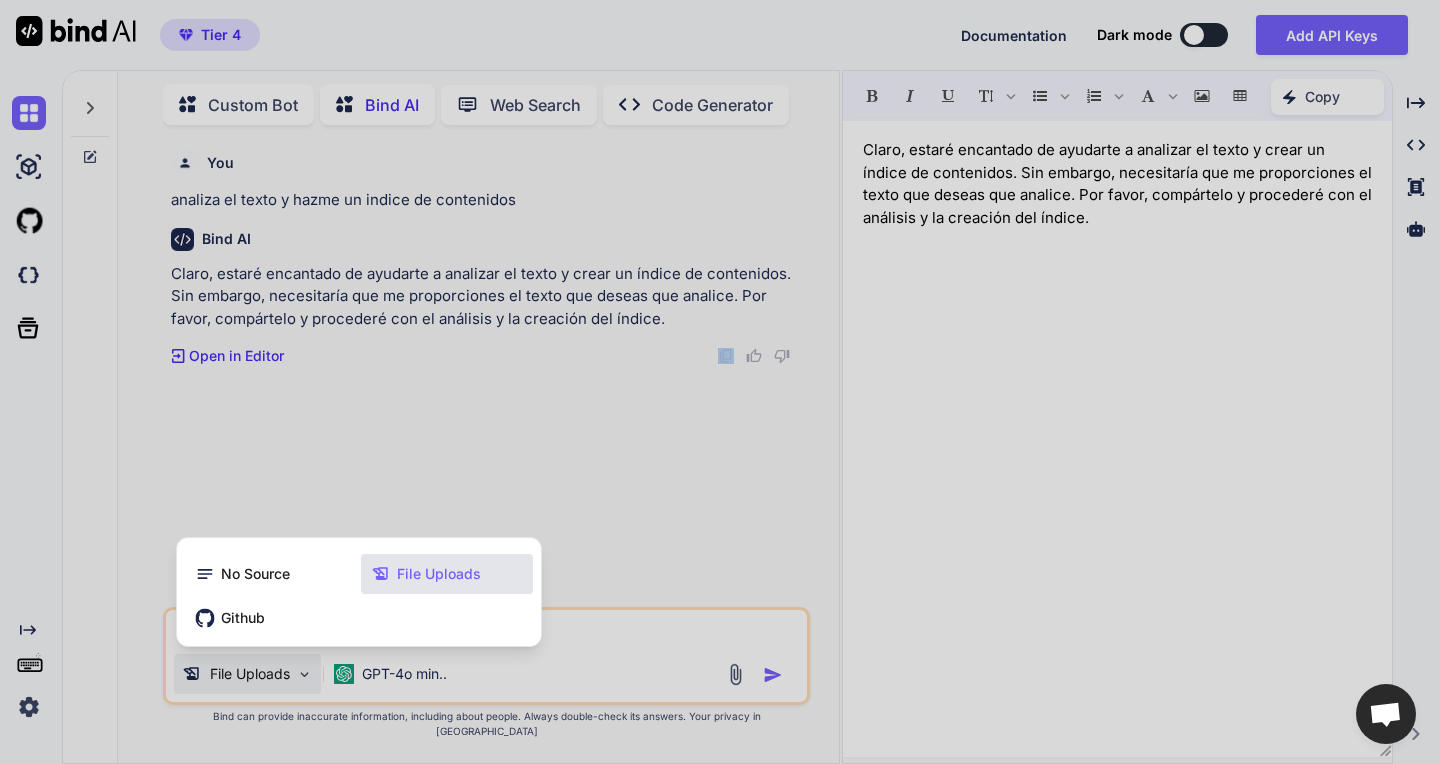 click on "You analiza el texto y hazme un indice de contenidos  Bind AI Claro, estaré encantado de ayudarte a analizar el texto y crear un índice de contenidos. Sin embargo, necesitaría que me proporciones el texto que deseas que analice. Por favor, compártelo y procederé con el análisis y la creación del índice. Created with Pixso. Open in Editor" at bounding box center (488, 374) 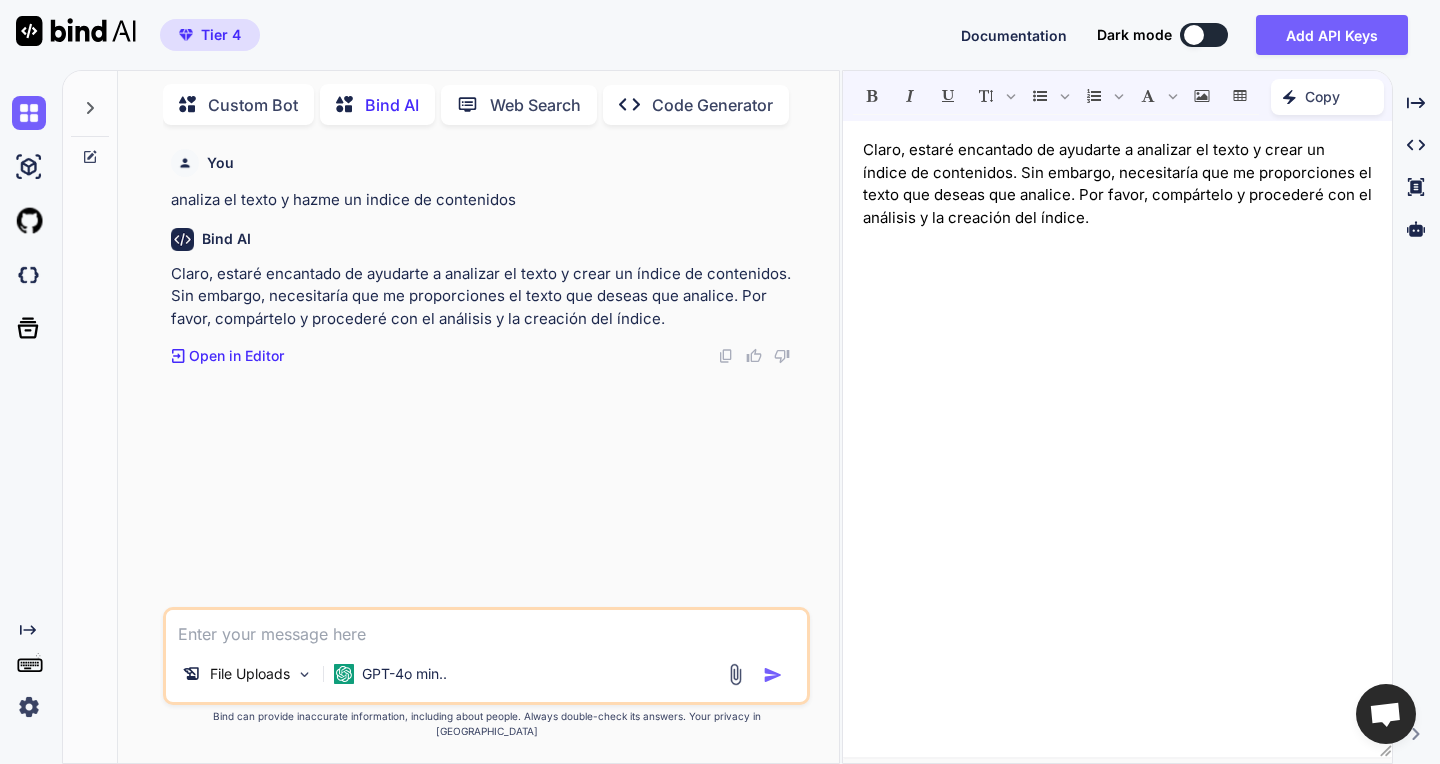 click at bounding box center (486, 628) 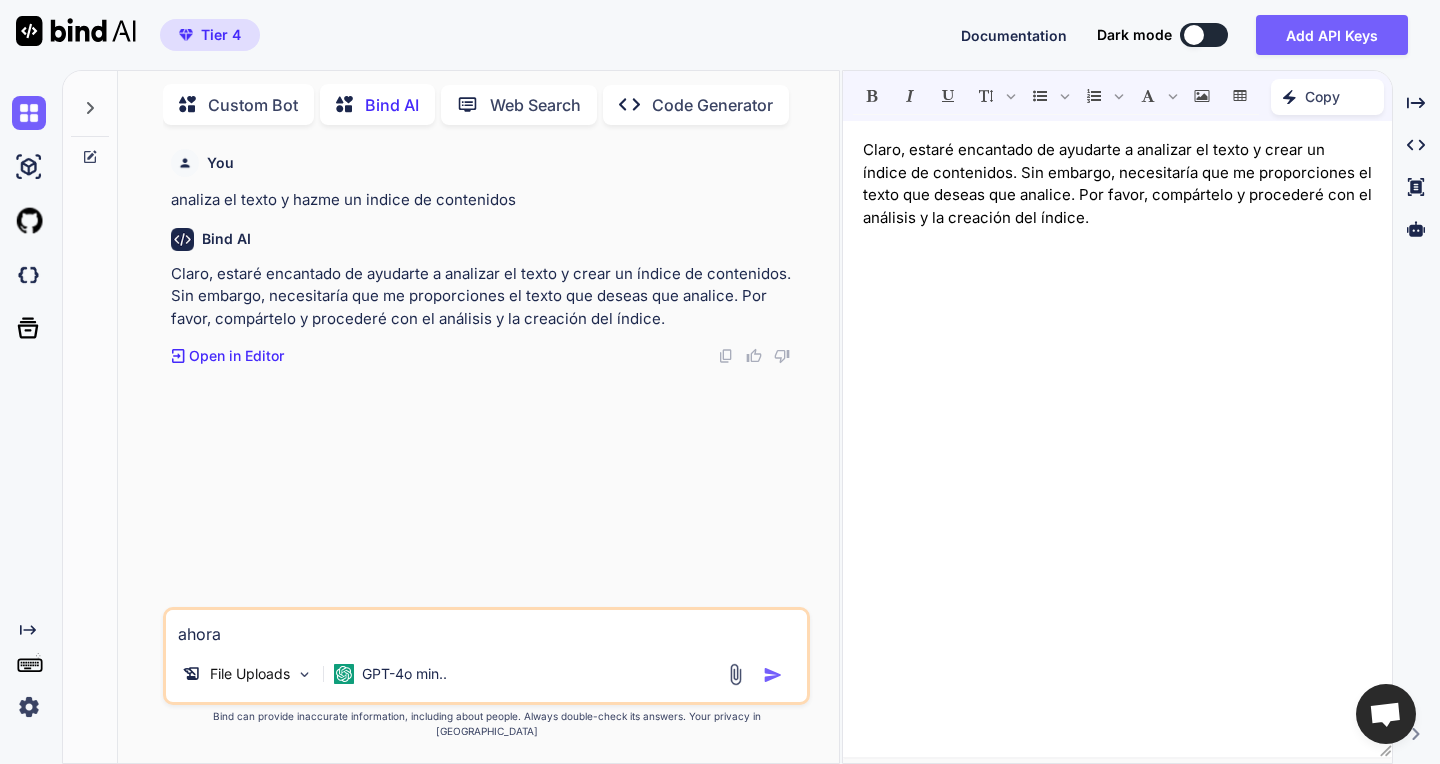type on "ahora?" 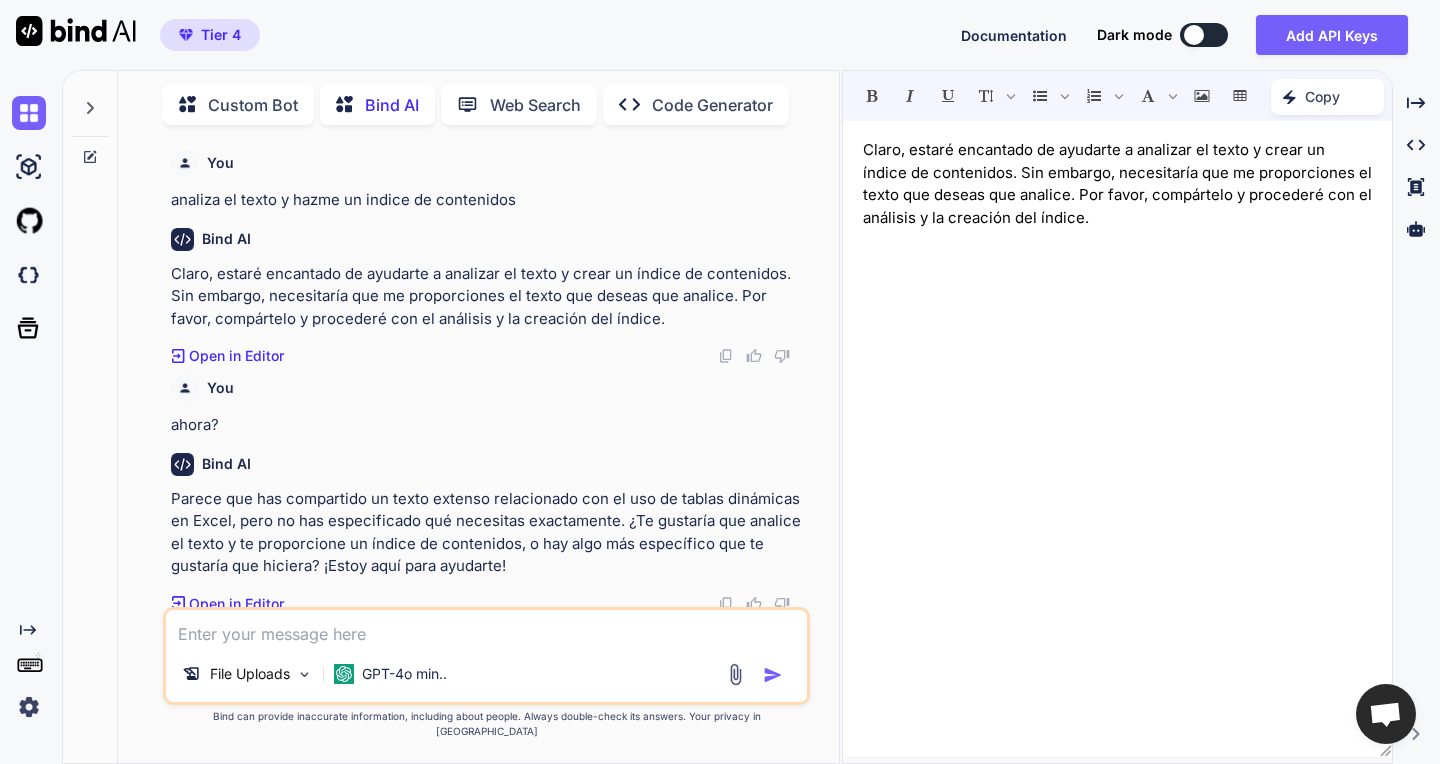 click at bounding box center (486, 628) 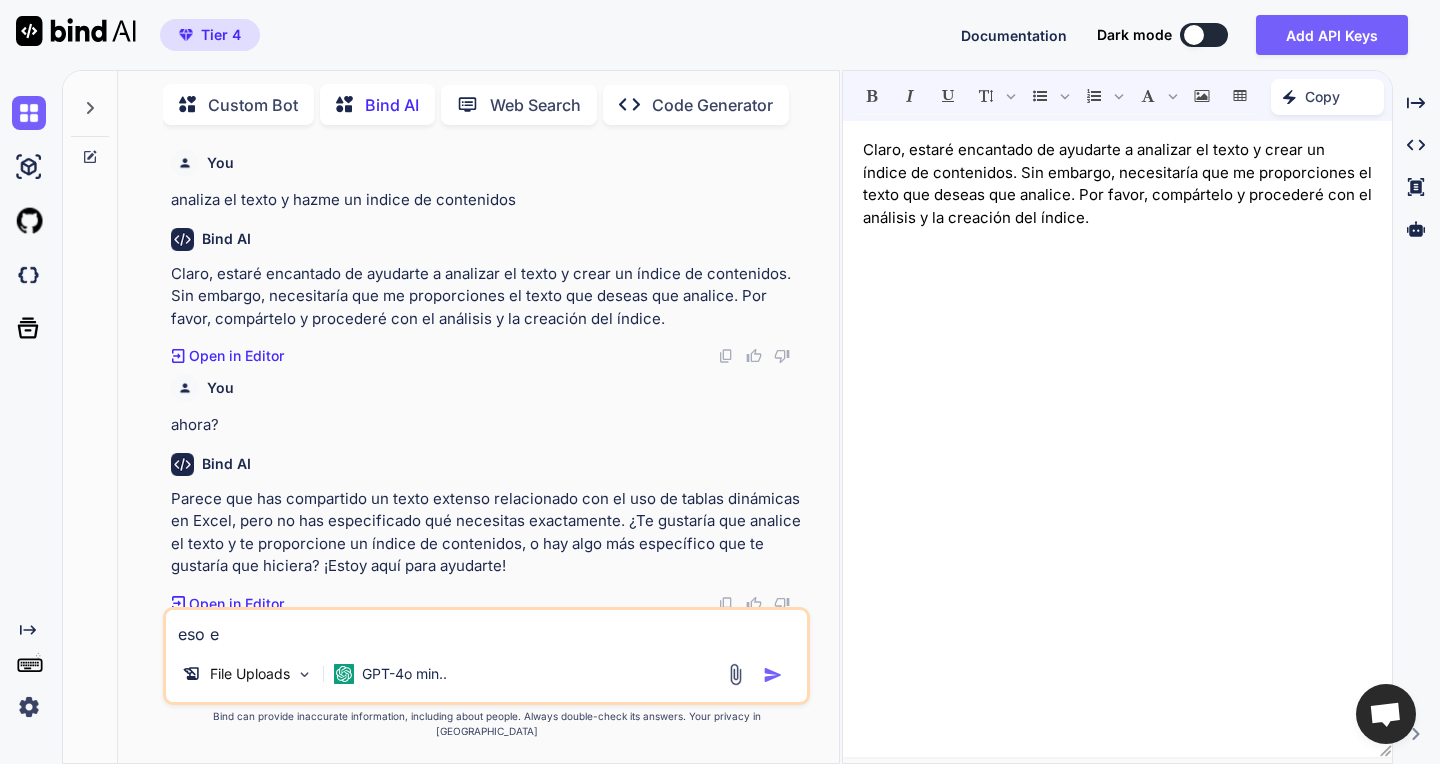 type on "eso es" 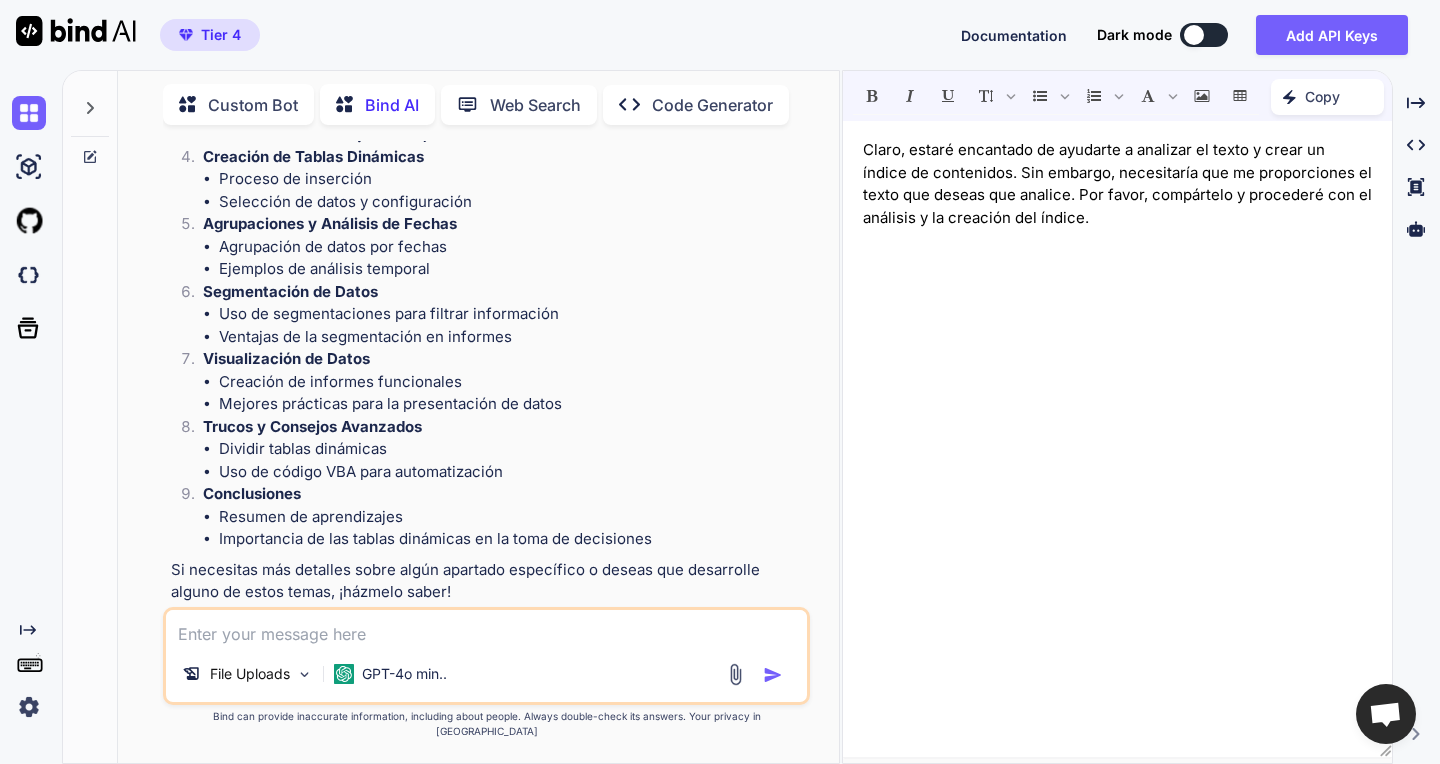 scroll, scrollTop: 924, scrollLeft: 0, axis: vertical 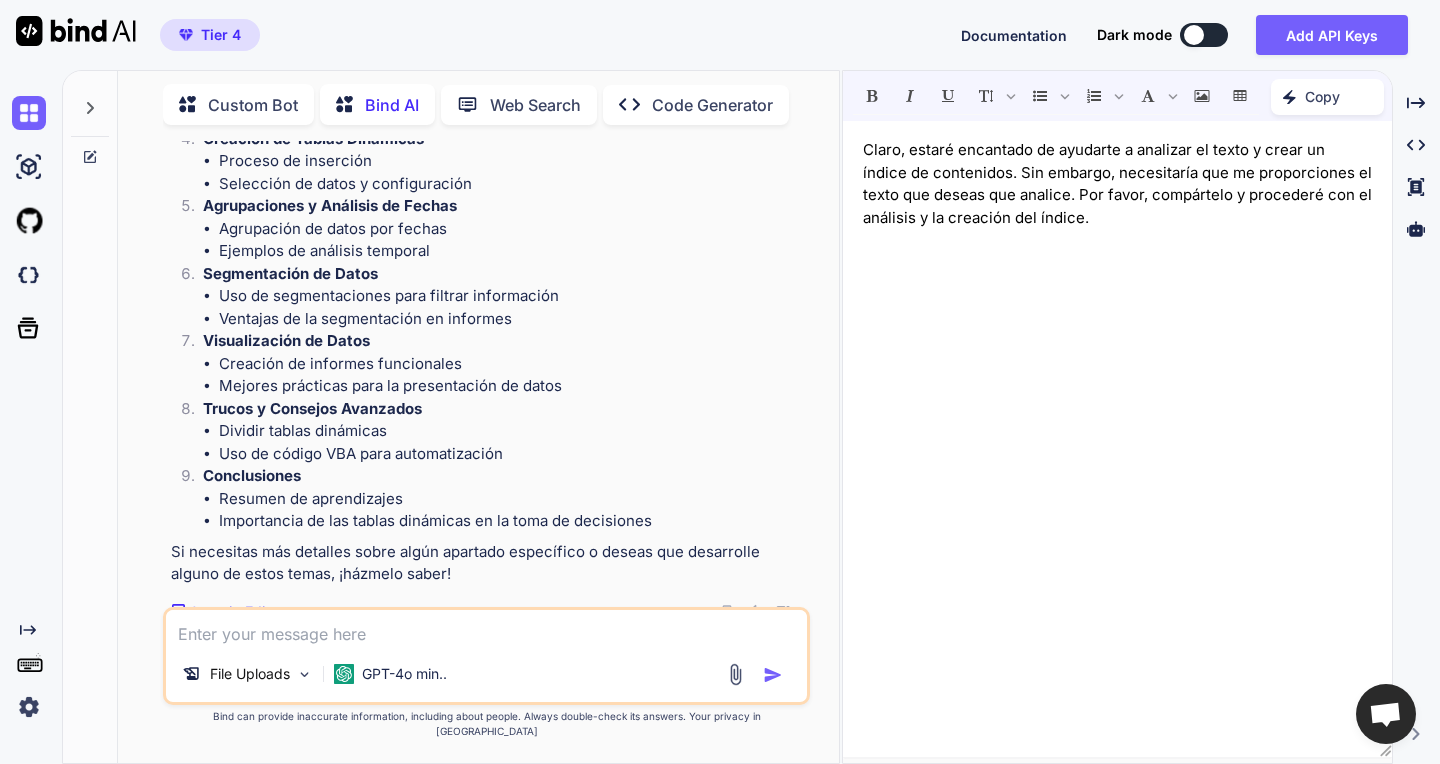 click at bounding box center (486, 628) 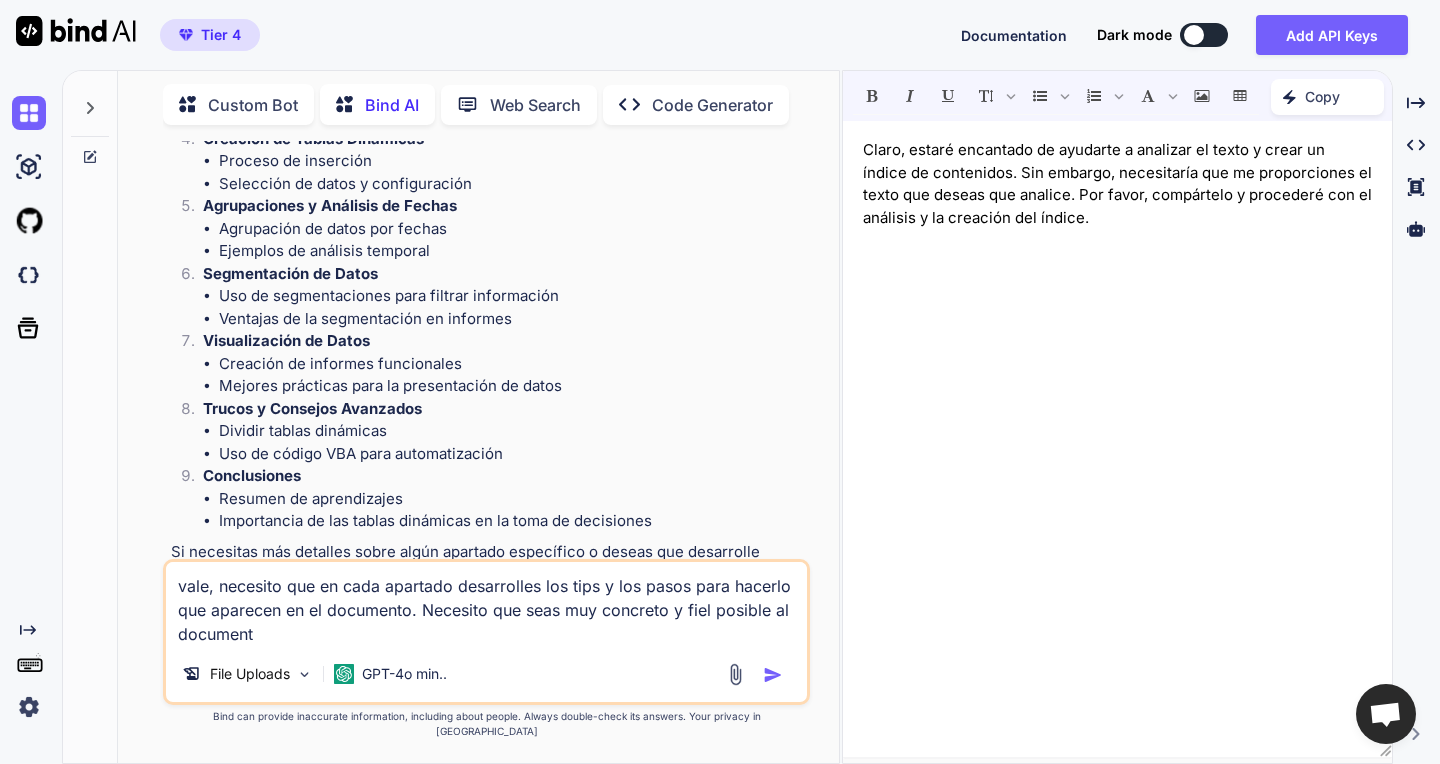type on "vale, necesito que en cada apartado desarrolles los tips y los pasos para hacerlo que aparecen en el documento. Necesito que seas muy concreto y fiel posible al documento" 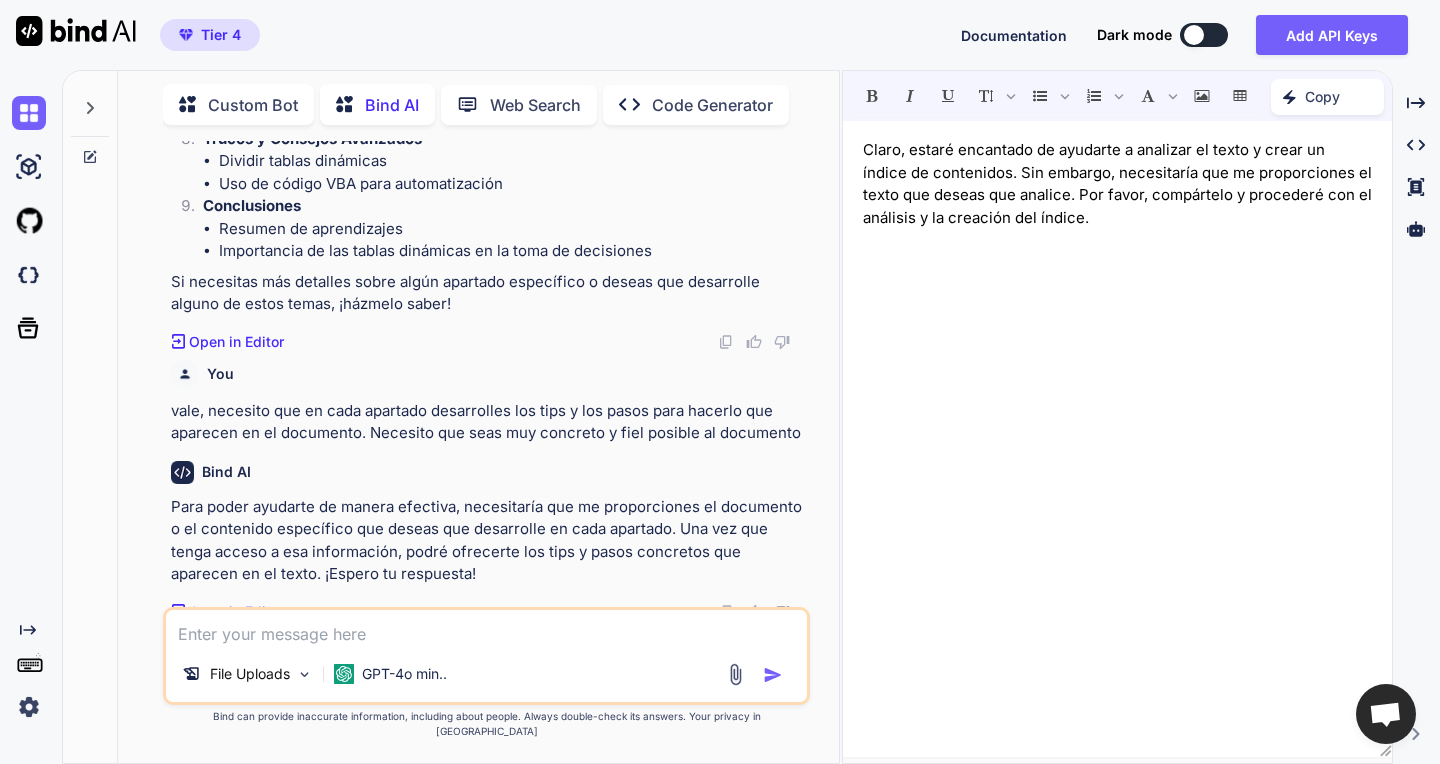 scroll, scrollTop: 1194, scrollLeft: 0, axis: vertical 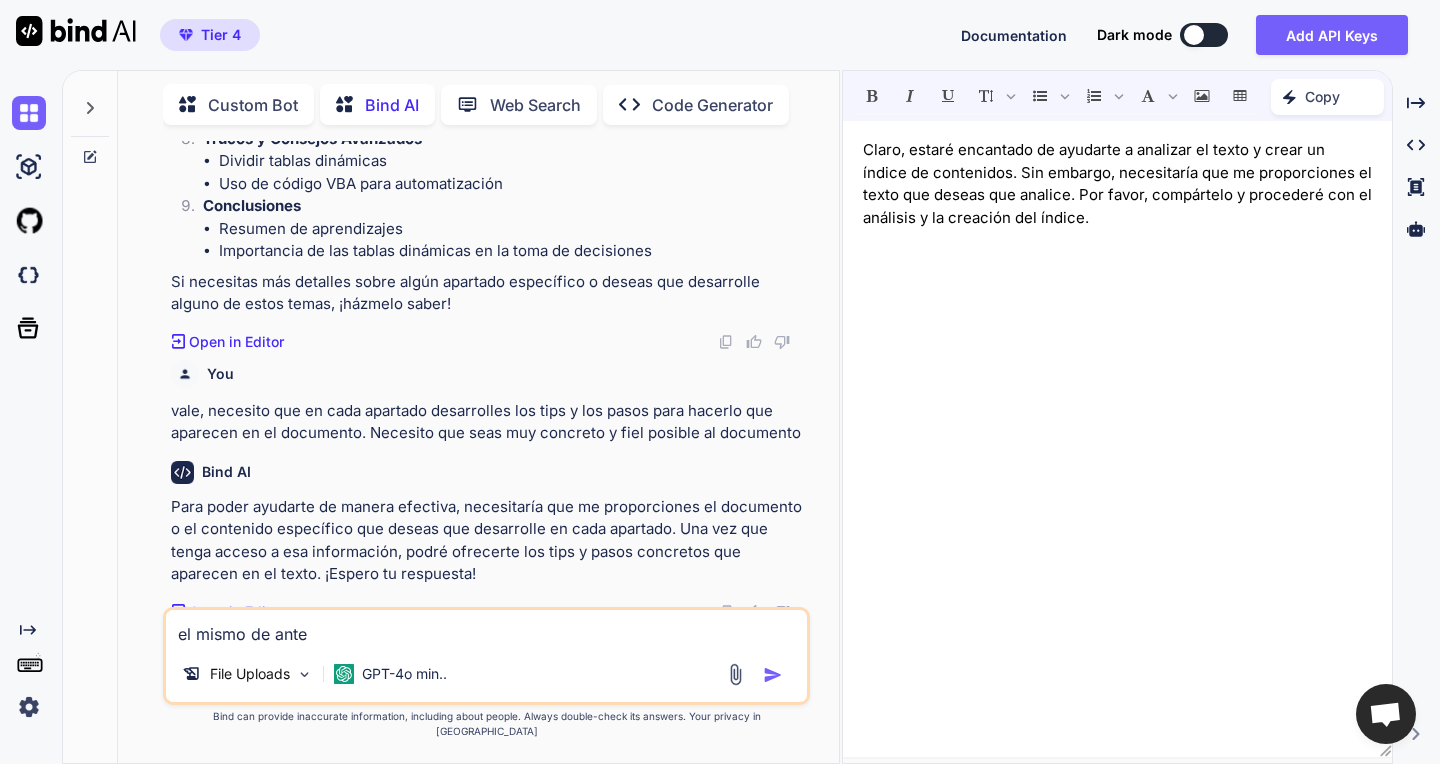 type on "el mismo de antes" 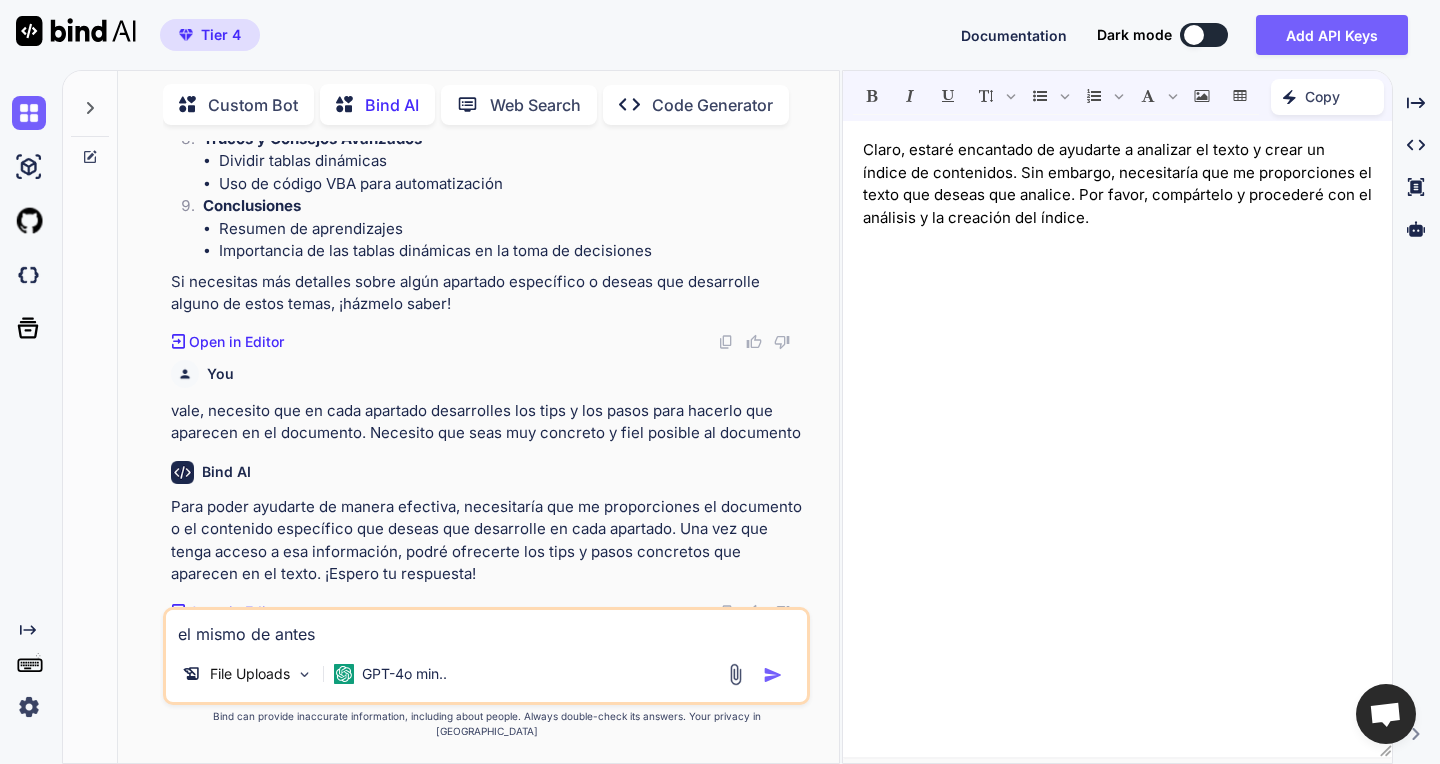 type 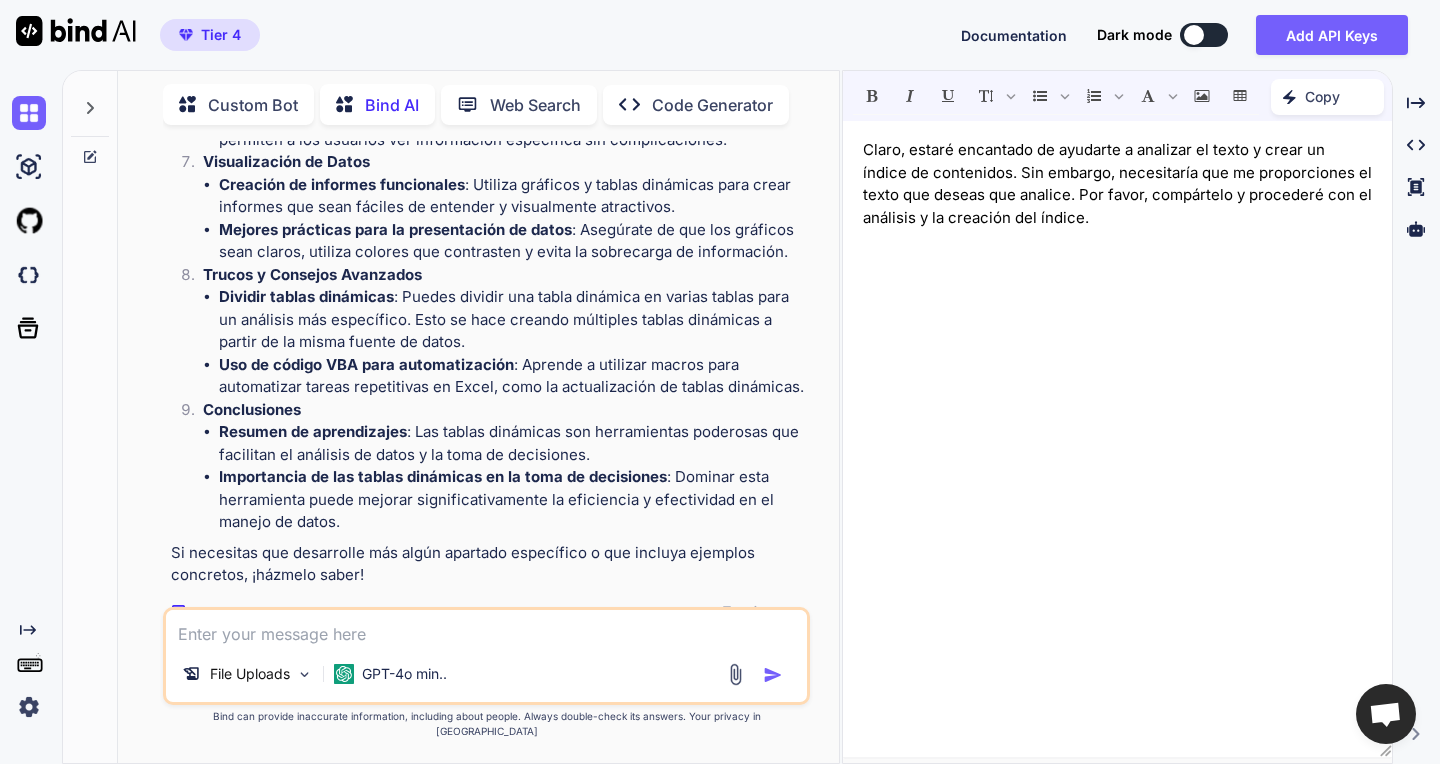 scroll, scrollTop: 2801, scrollLeft: 0, axis: vertical 